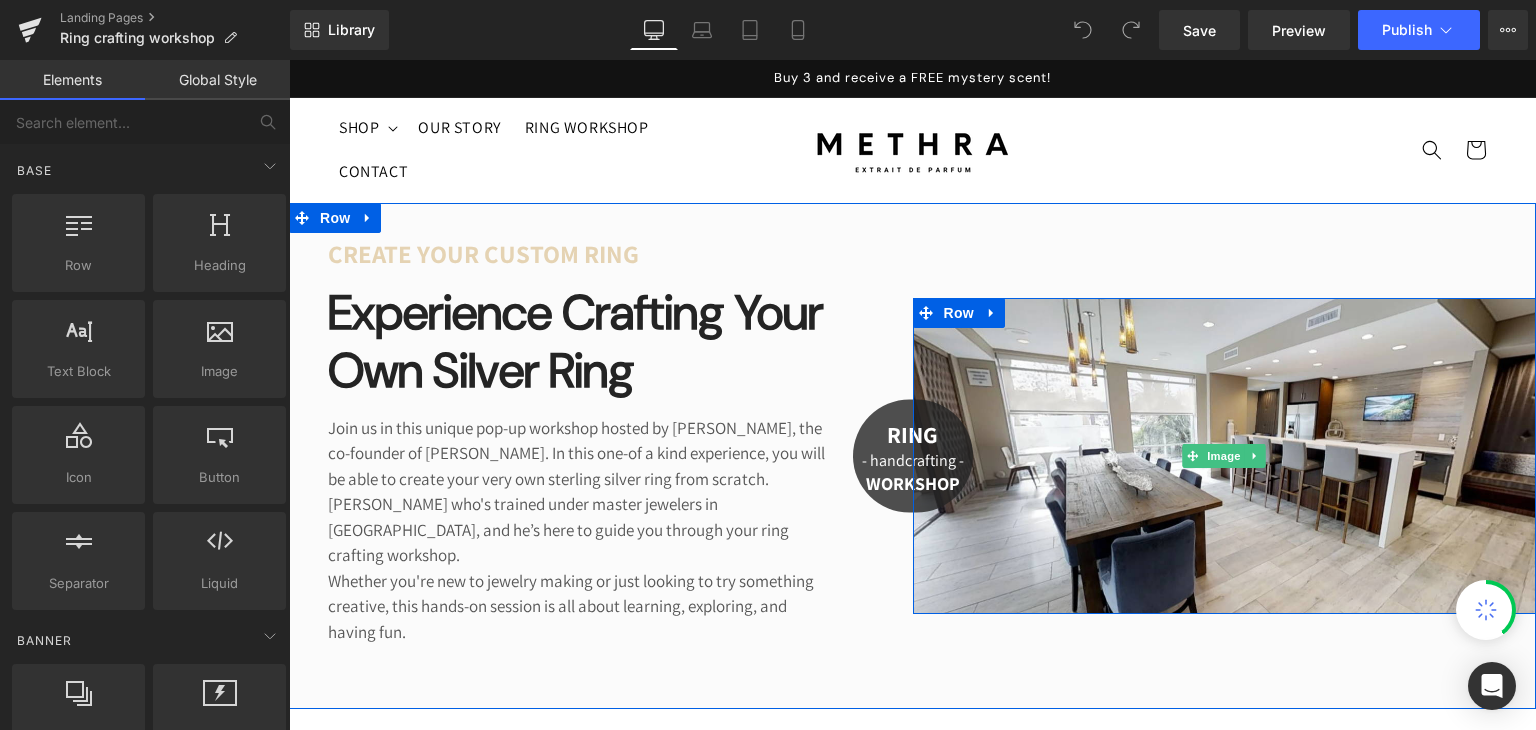 scroll, scrollTop: 0, scrollLeft: 0, axis: both 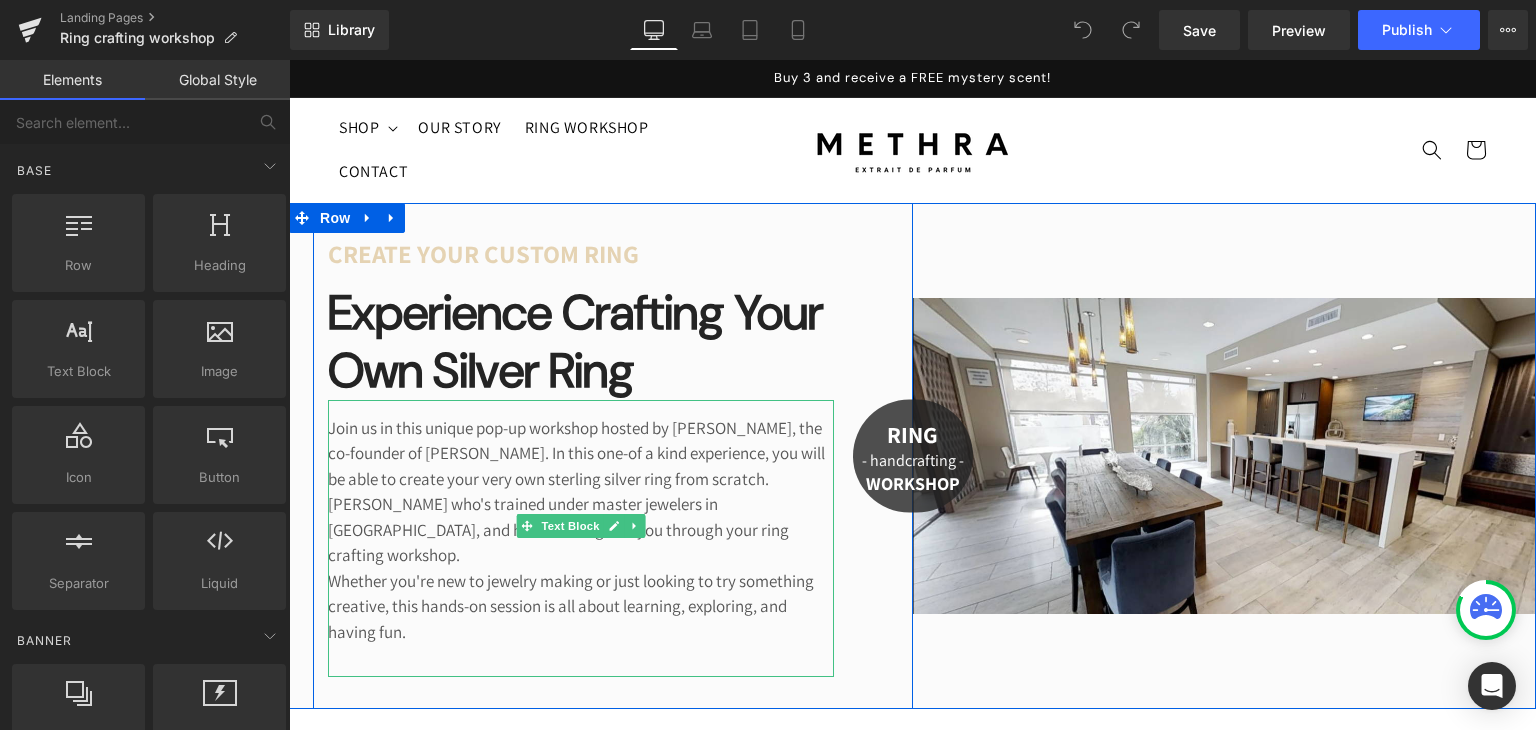click on "[PERSON_NAME] who's trained under master jewelers in [GEOGRAPHIC_DATA], and he’s here to guide you through your ring crafting workshop." at bounding box center (581, 530) 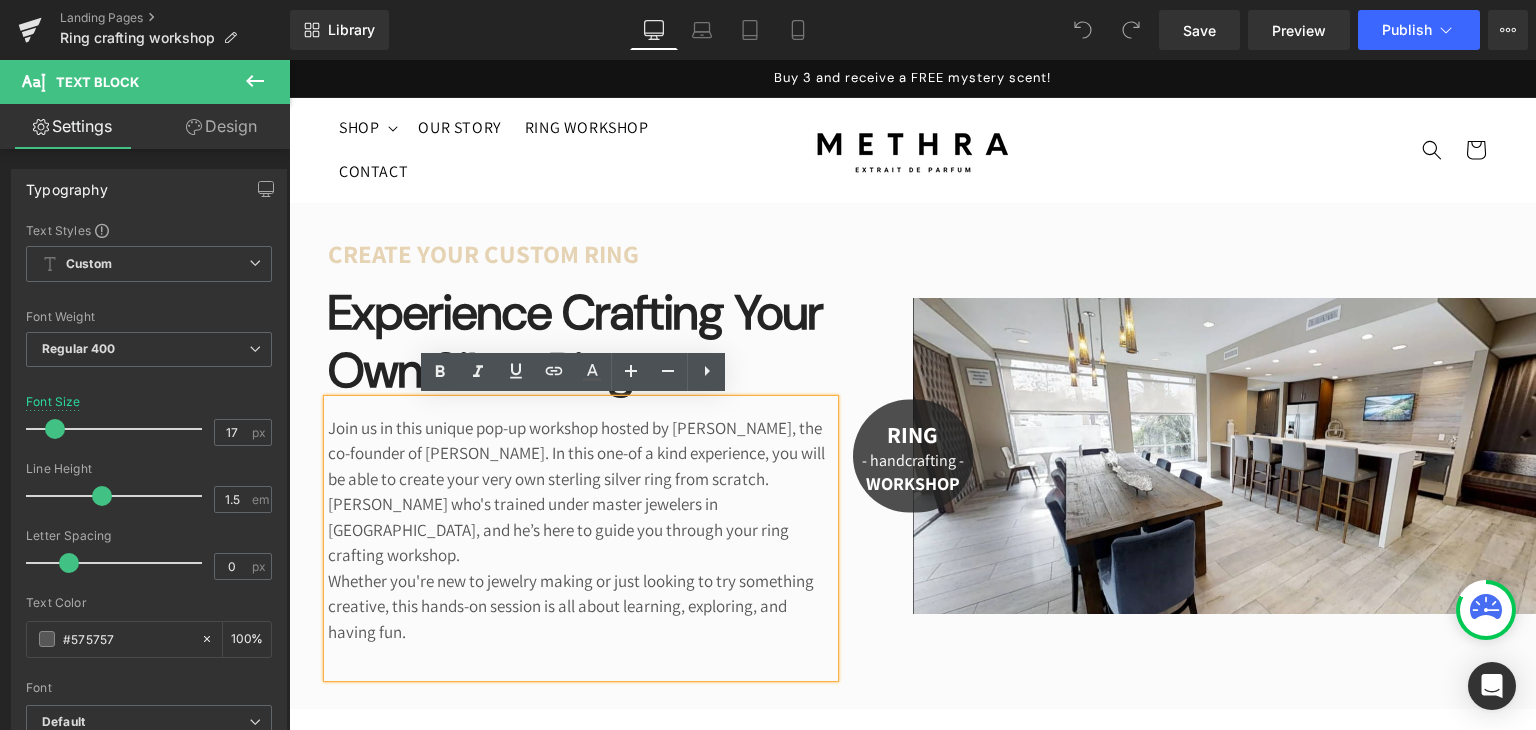click on "Image         RING Text Block         - handcrafting - Text Block         WORKSHOP Text [GEOGRAPHIC_DATA]" at bounding box center (1225, 456) 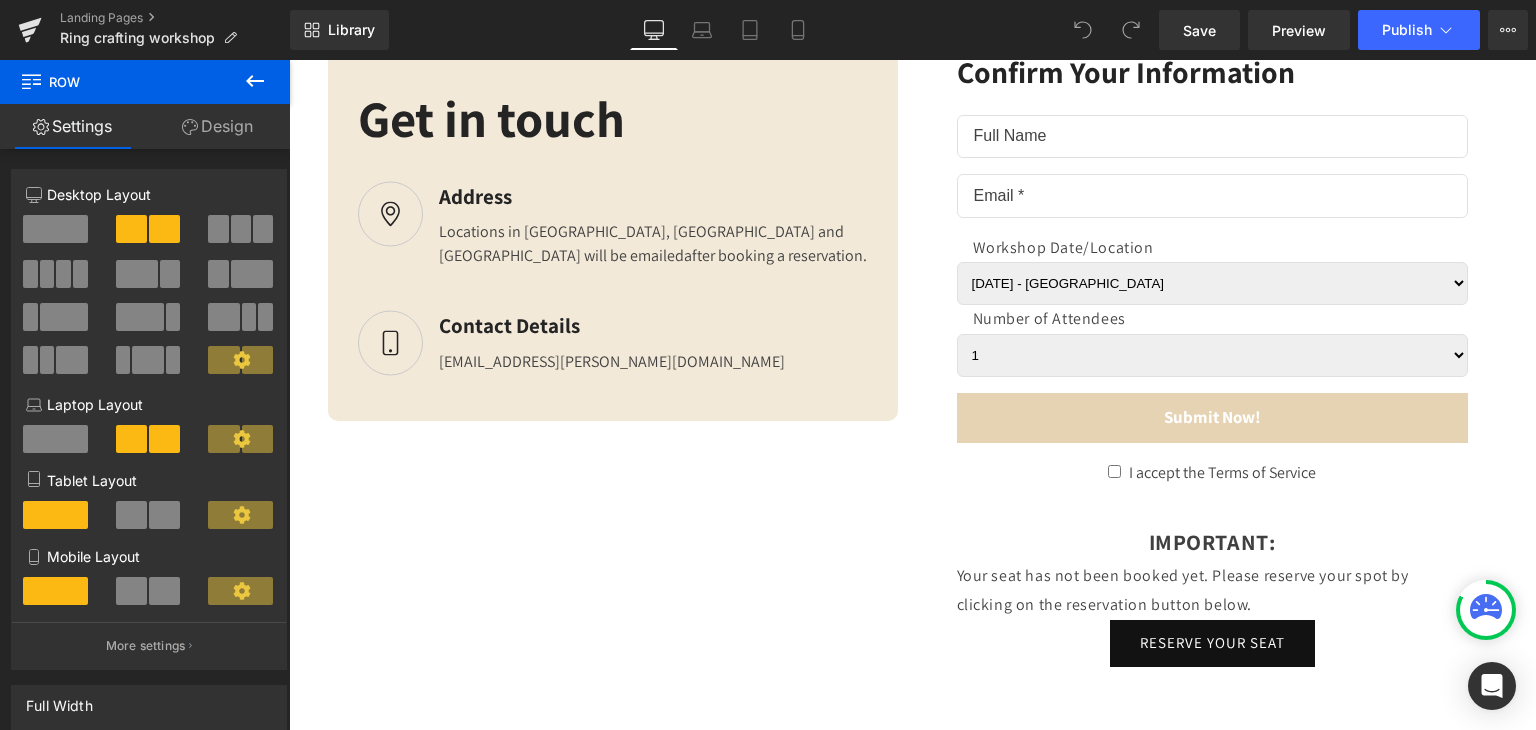 scroll, scrollTop: 5692, scrollLeft: 0, axis: vertical 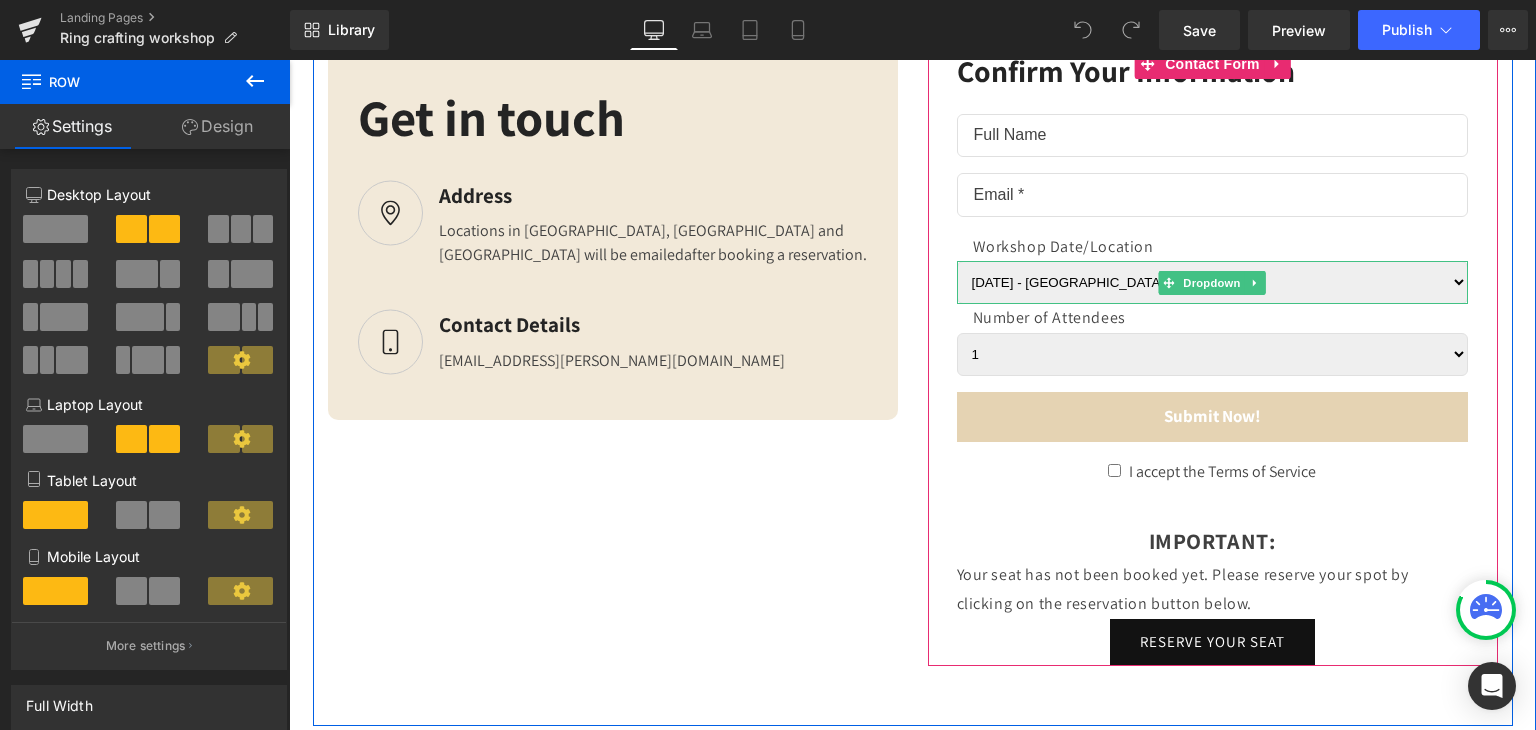 click on "[DATE] - [GEOGRAPHIC_DATA] [DATE] - [GEOGRAPHIC_DATA] [DATE] - [GEOGRAPHIC_DATA] [DATE] - [GEOGRAPHIC_DATA] [DATE] - [GEOGRAPHIC_DATA] [DATE] - [GEOGRAPHIC_DATA]" at bounding box center (1212, 282) 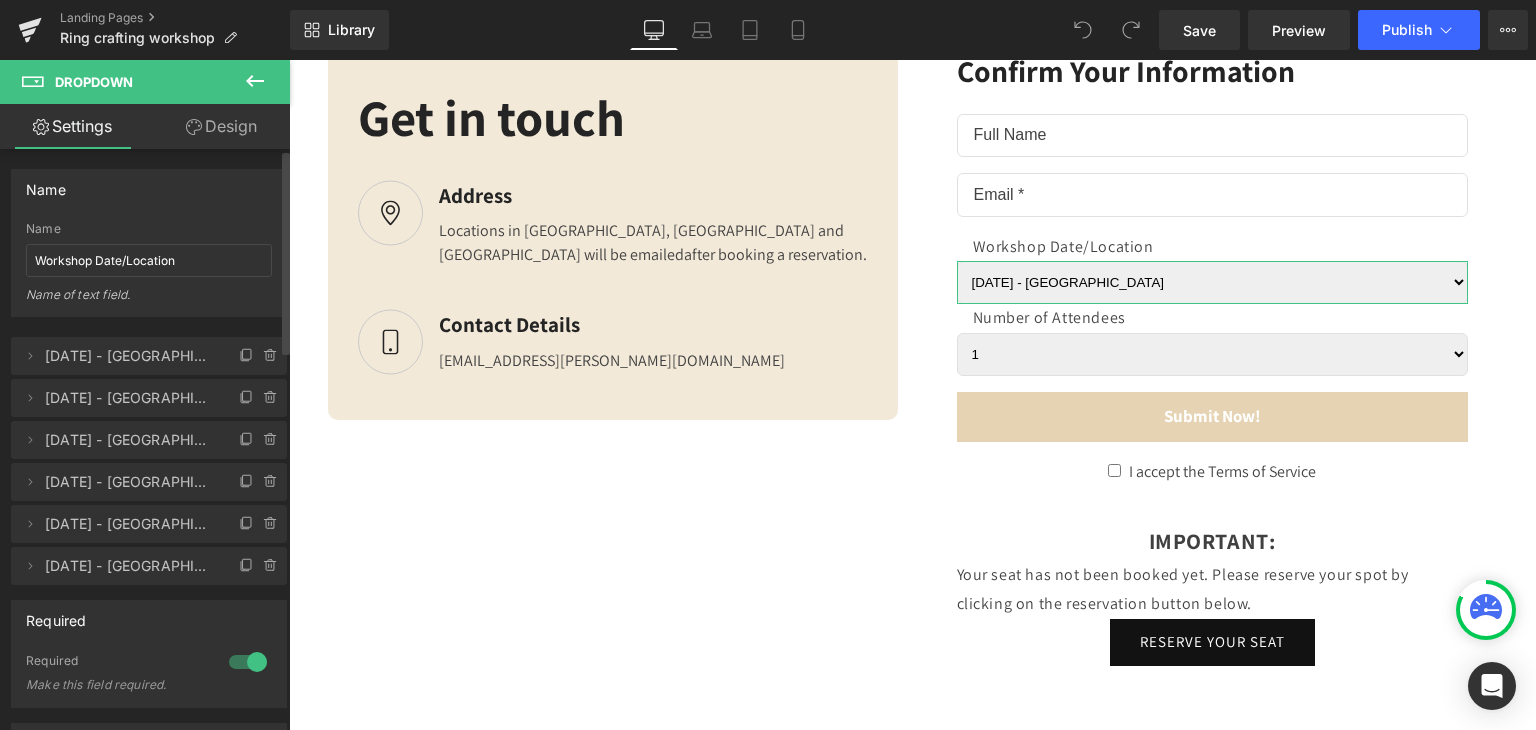 click on "[DATE] - [GEOGRAPHIC_DATA]" at bounding box center (129, 440) 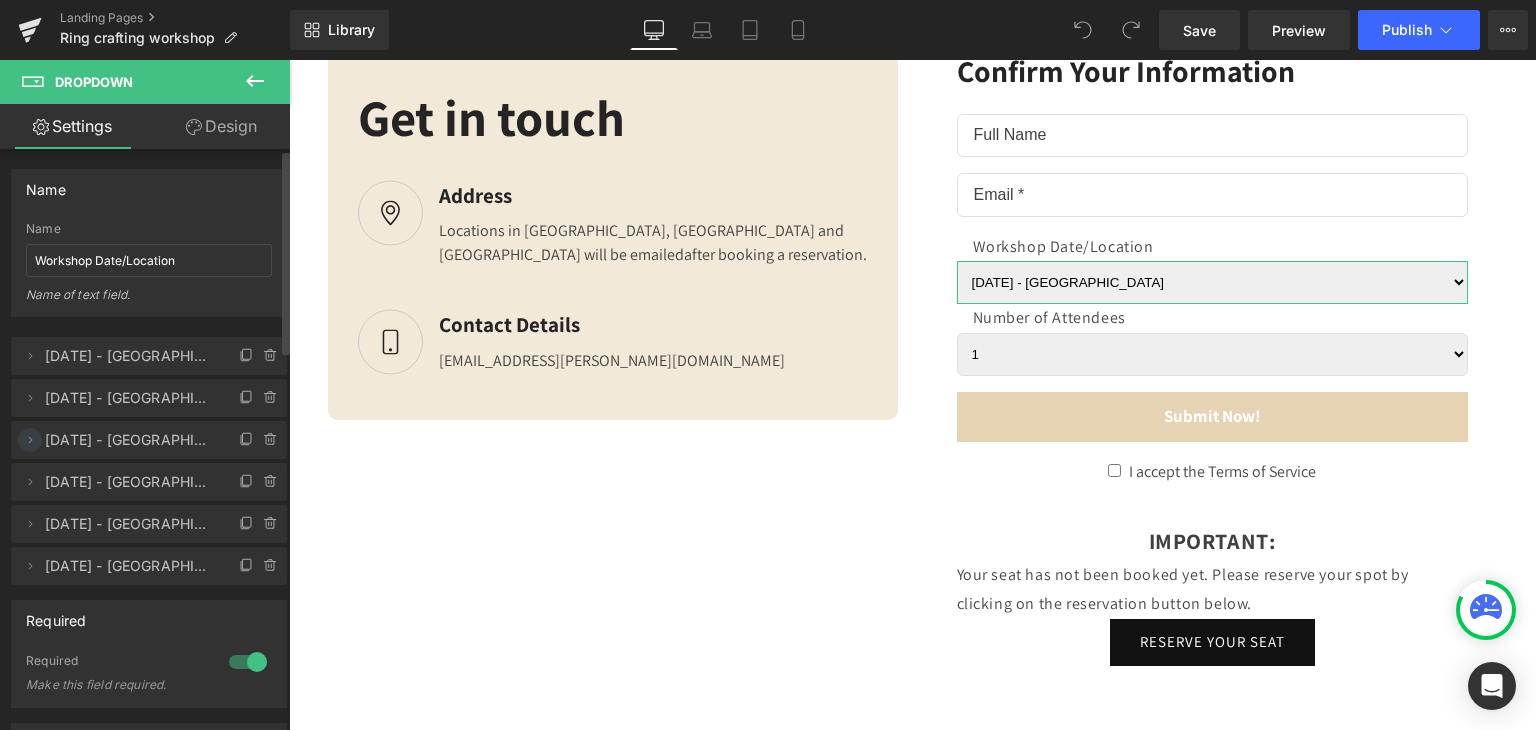 click 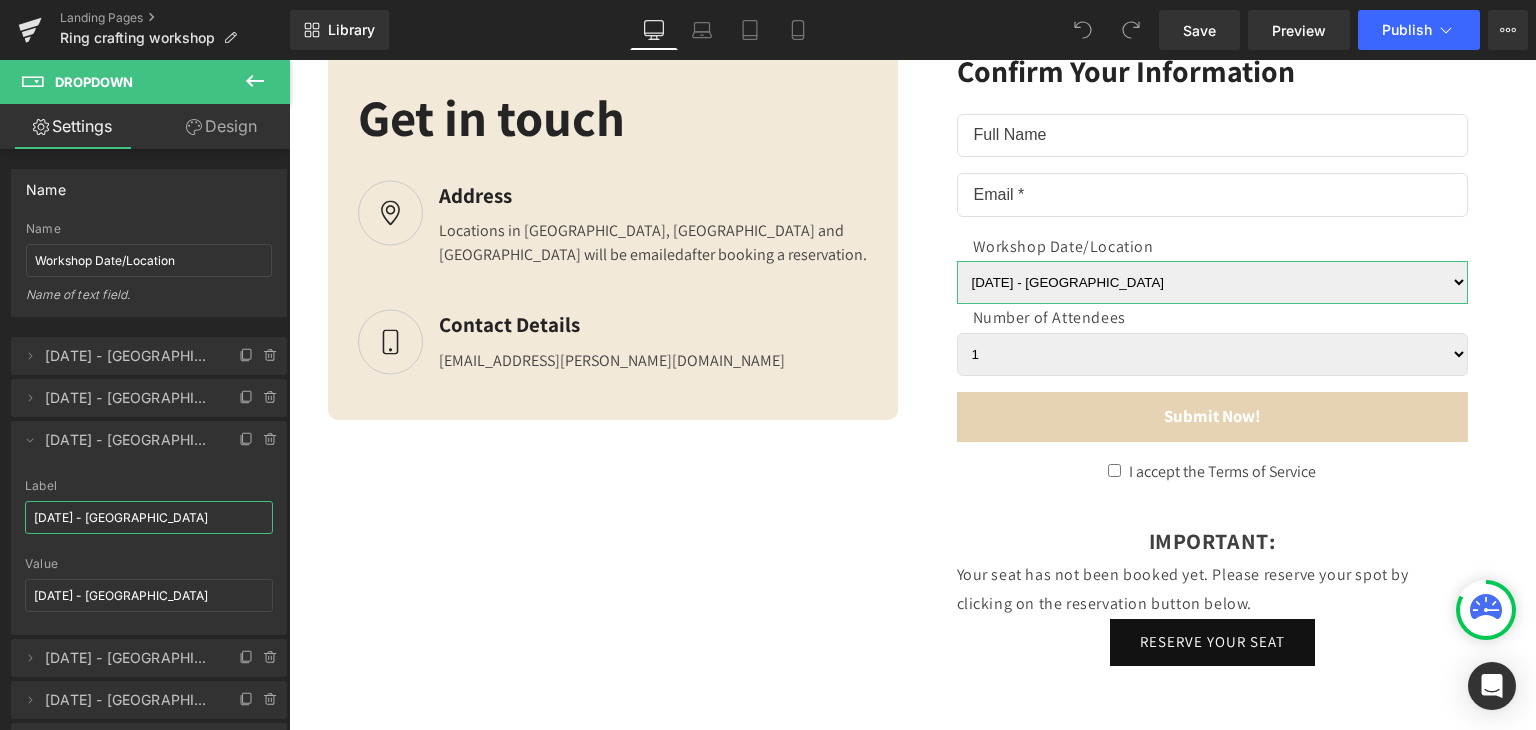 drag, startPoint x: 402, startPoint y: 583, endPoint x: 443, endPoint y: 516, distance: 78.54935 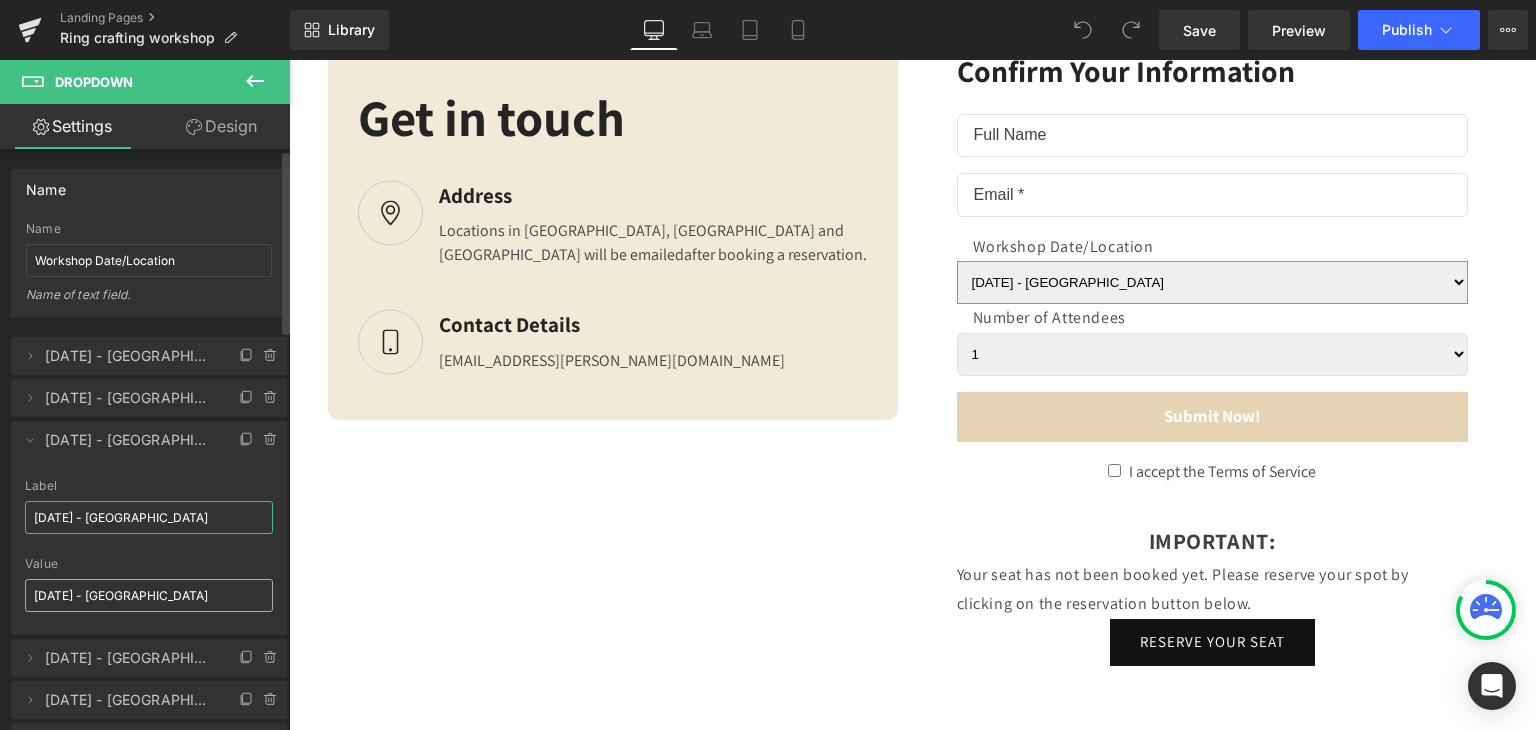 type on "[DATE] - [GEOGRAPHIC_DATA]" 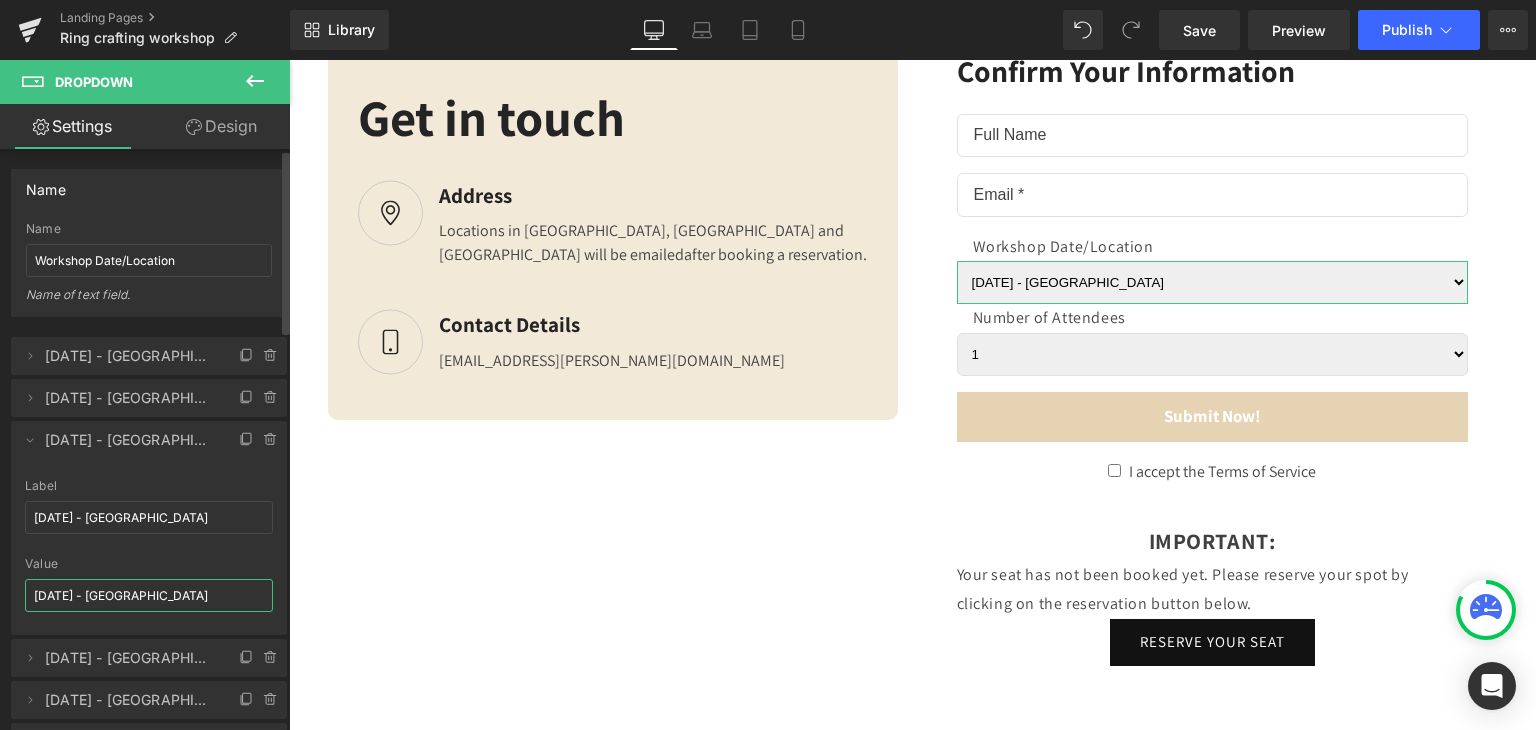 drag, startPoint x: 107, startPoint y: 595, endPoint x: 272, endPoint y: 613, distance: 165.97891 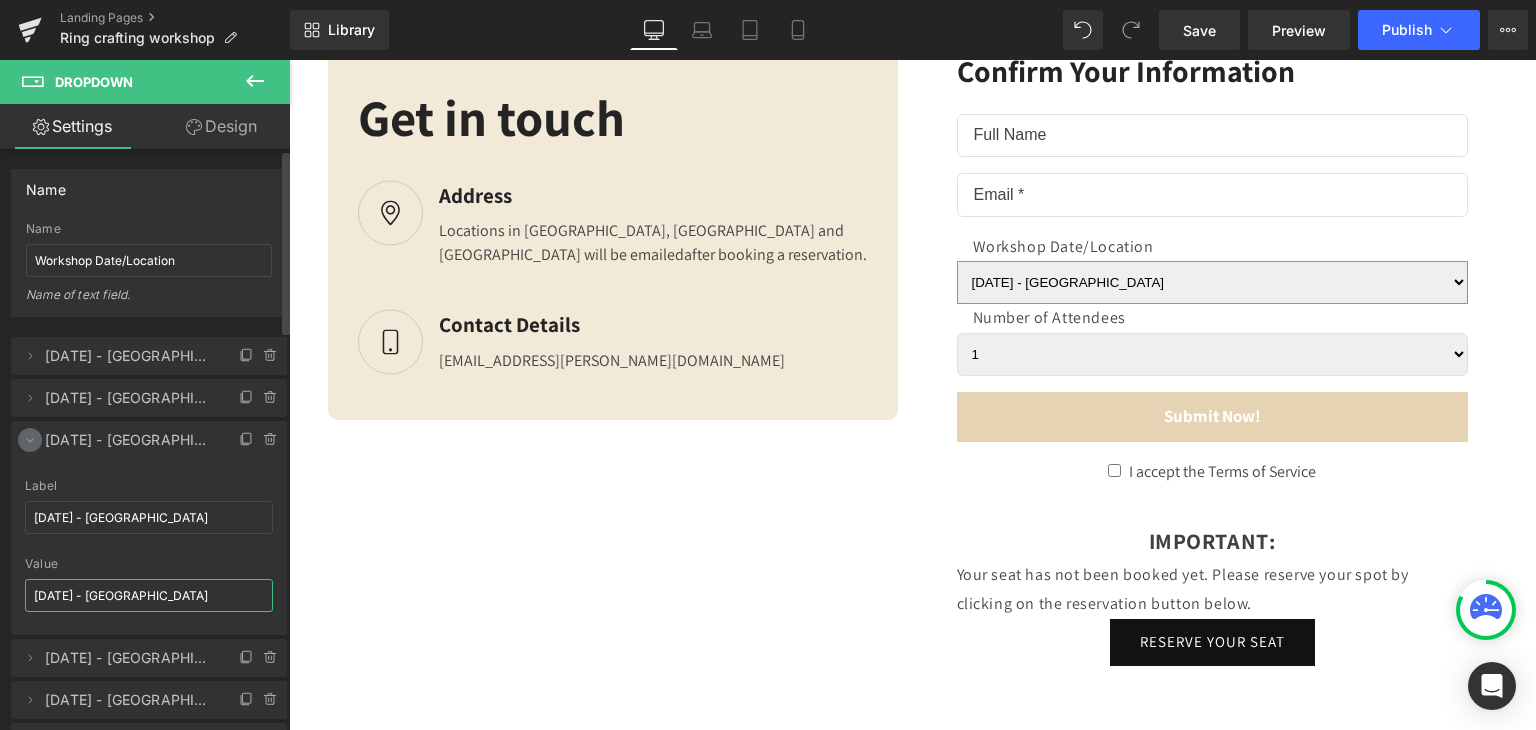 type on "[DATE] - [GEOGRAPHIC_DATA]" 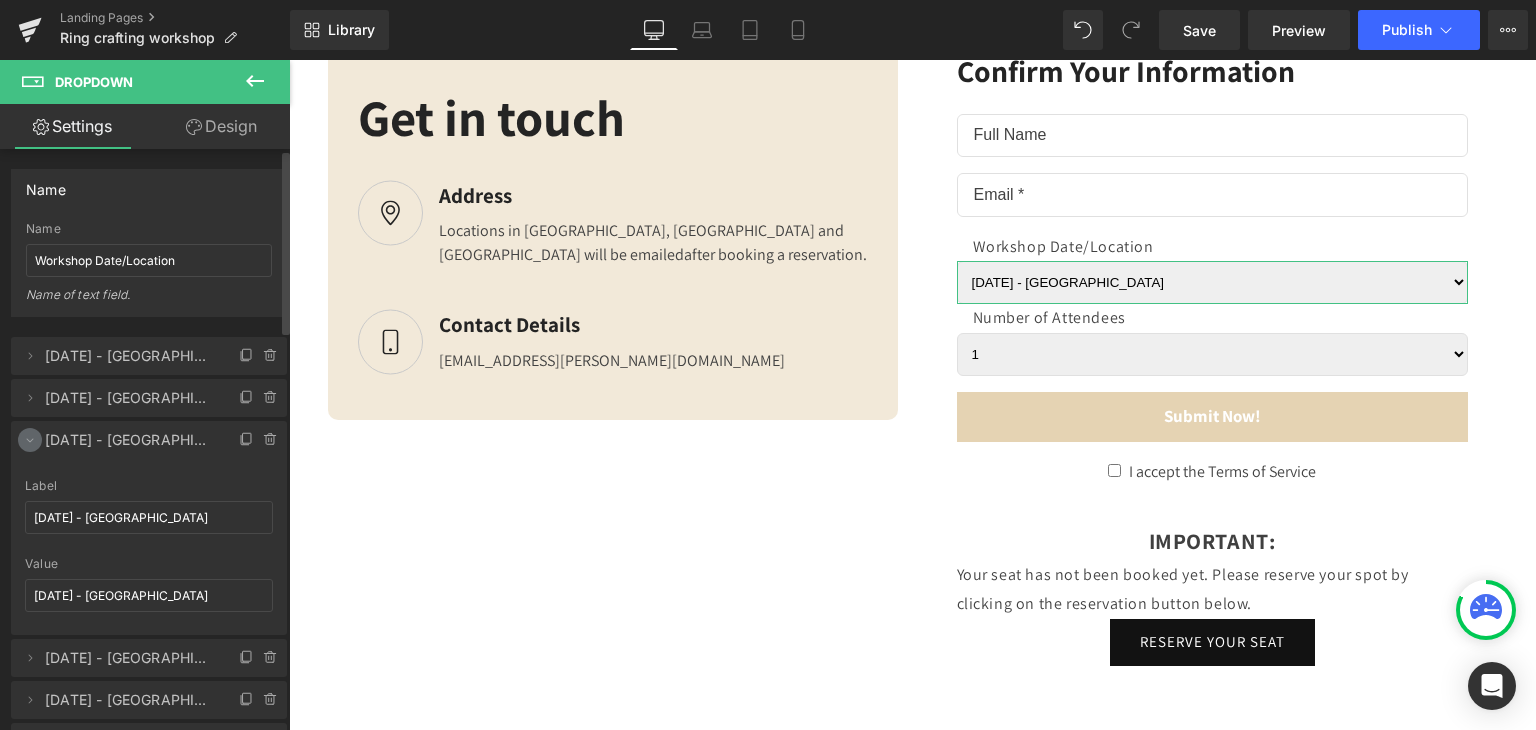 click 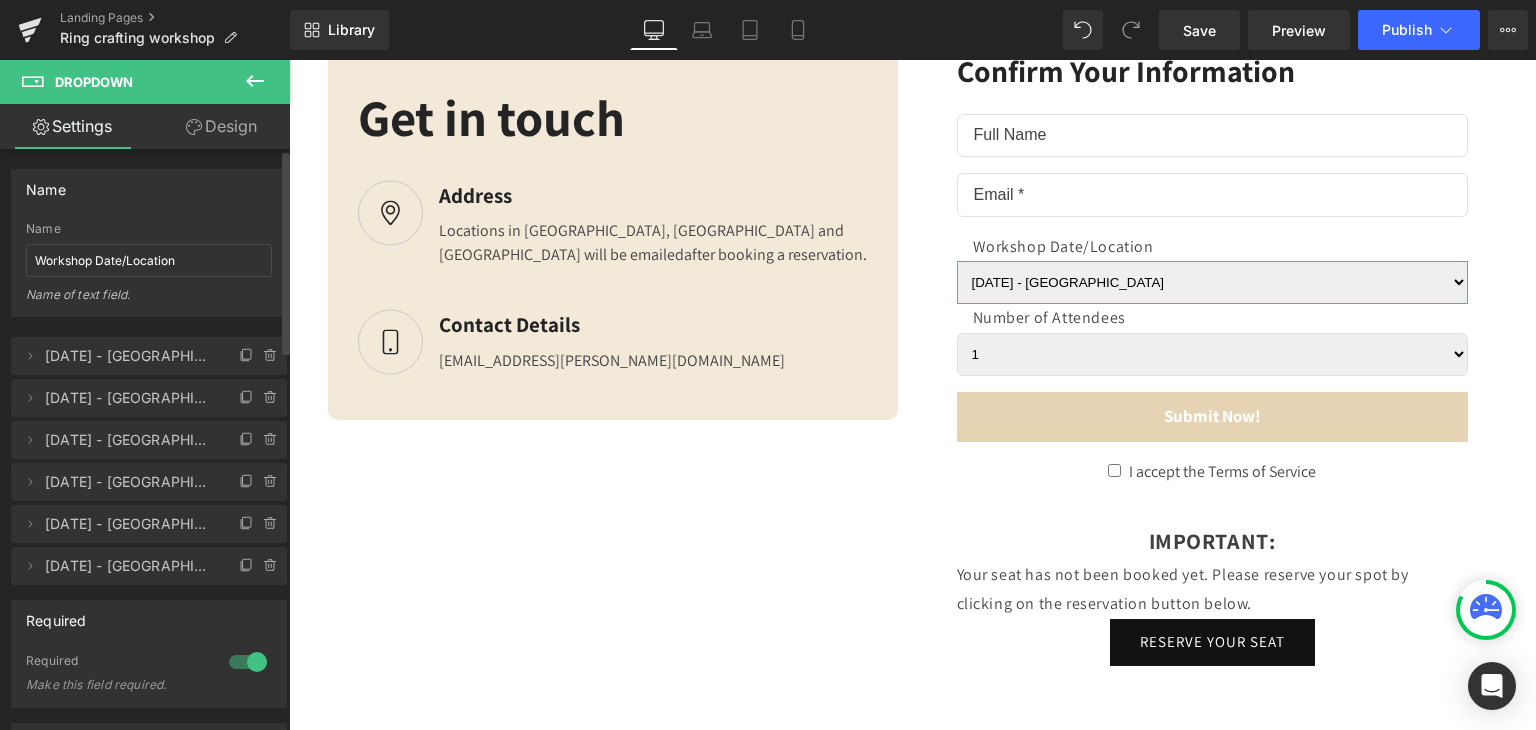 click on "[DATE] - [GEOGRAPHIC_DATA]" at bounding box center [129, 482] 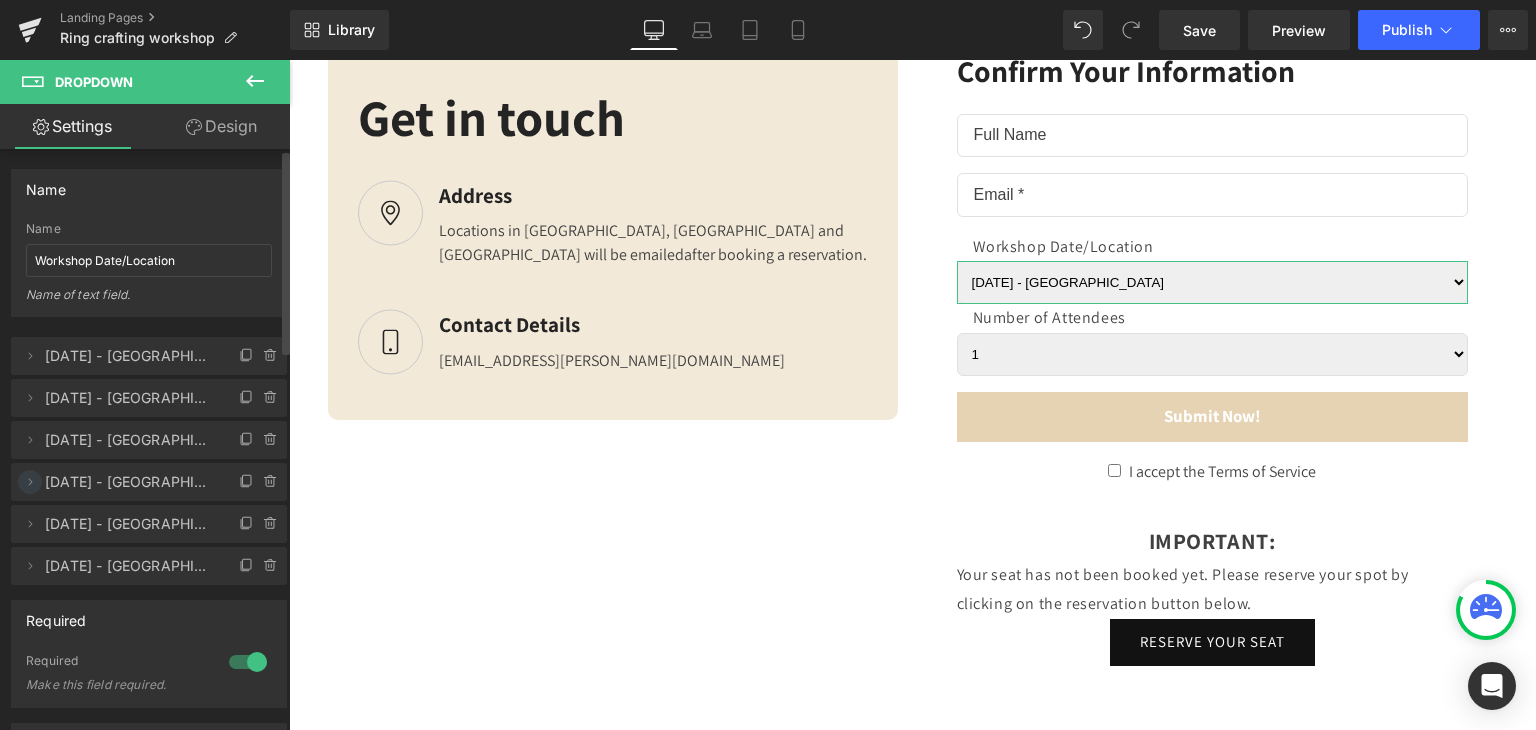 click 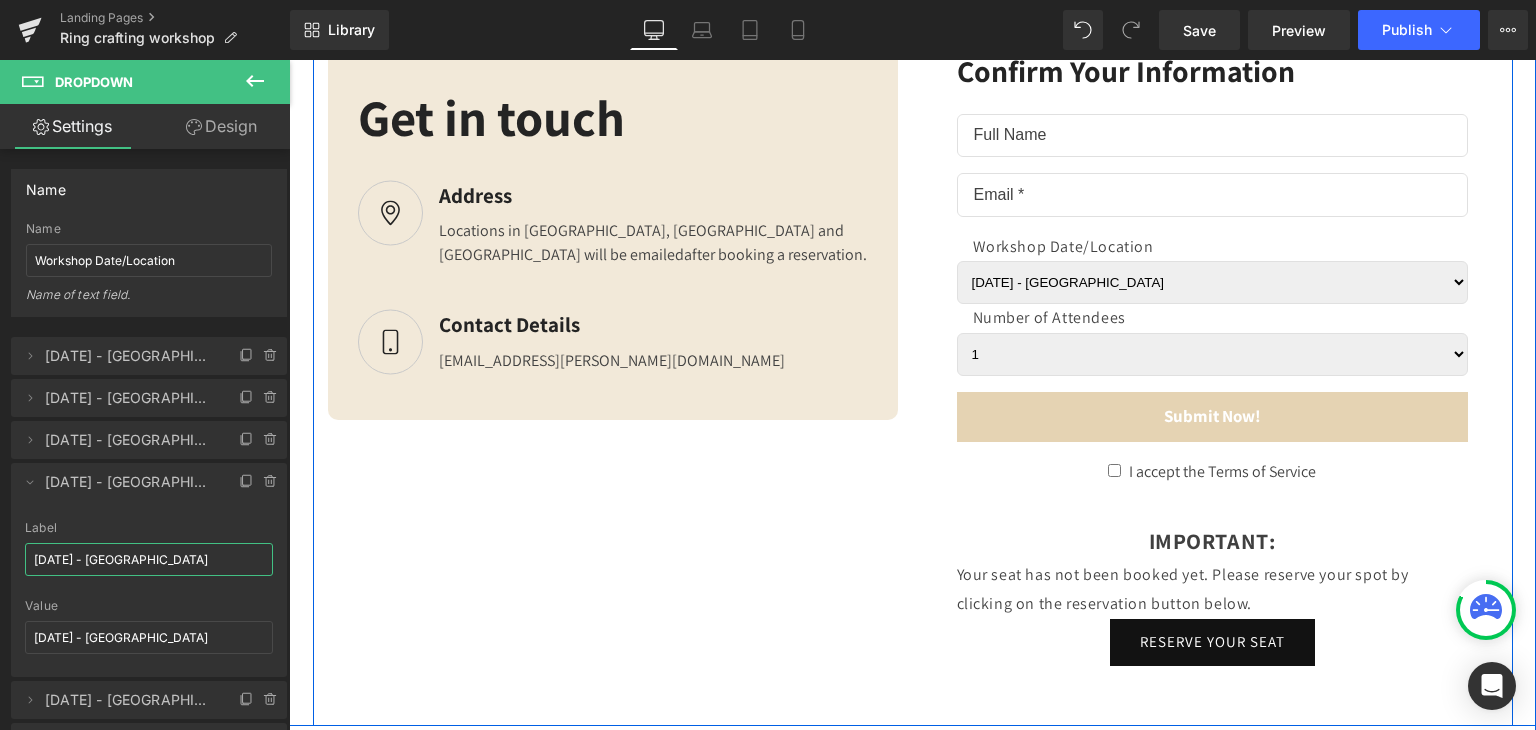 drag, startPoint x: 397, startPoint y: 623, endPoint x: 544, endPoint y: 584, distance: 152.0855 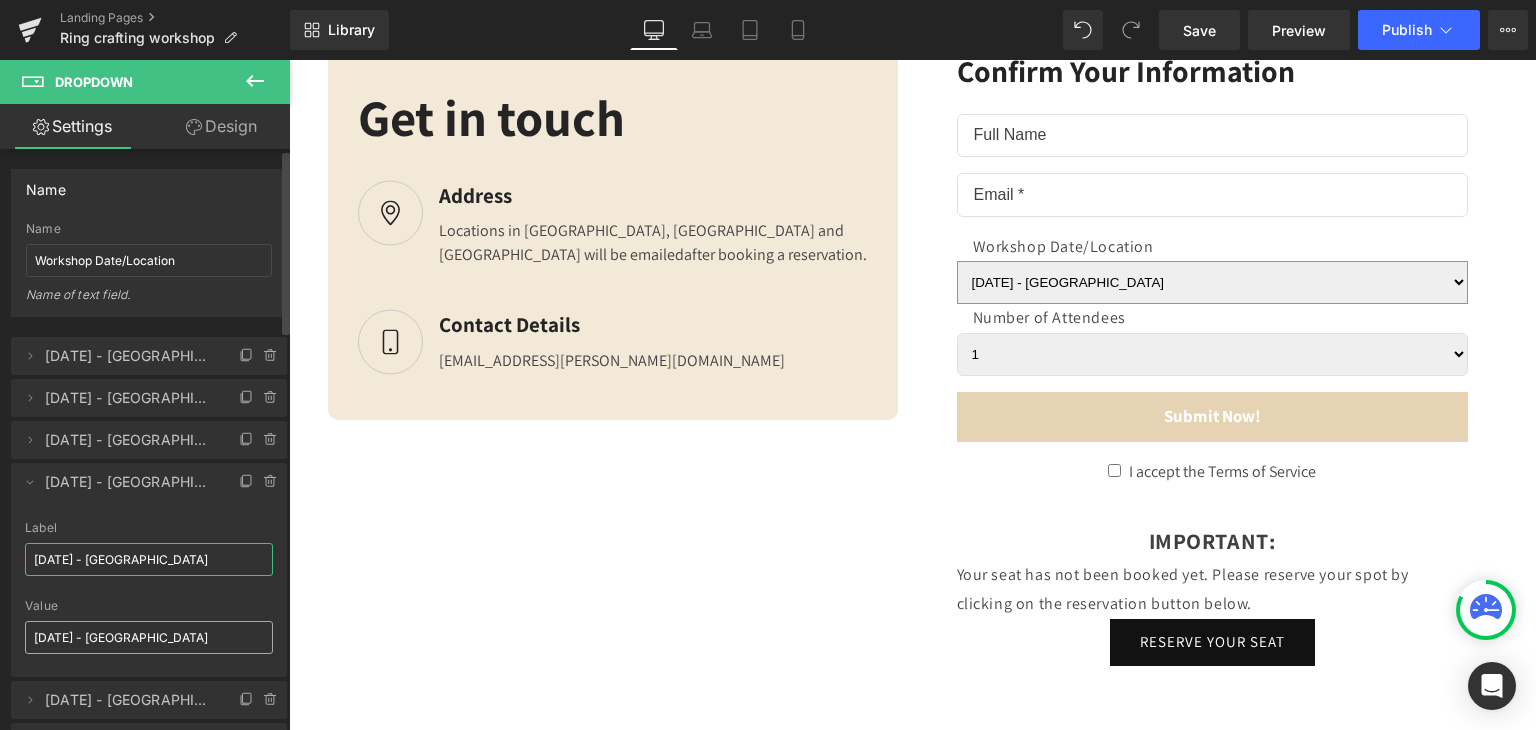 type on "[DATE] - [GEOGRAPHIC_DATA]" 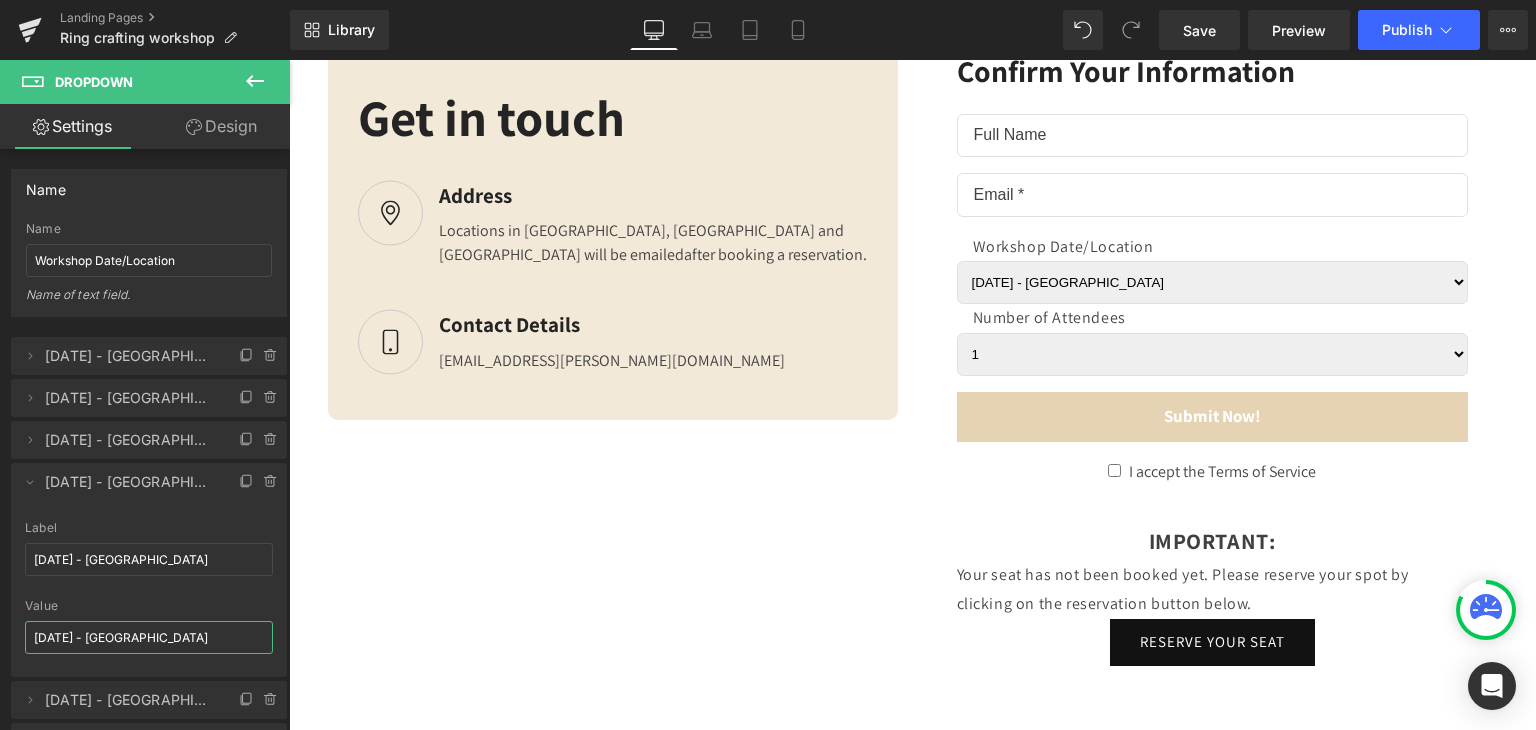 drag, startPoint x: 401, startPoint y: 693, endPoint x: 419, endPoint y: 665, distance: 33.286633 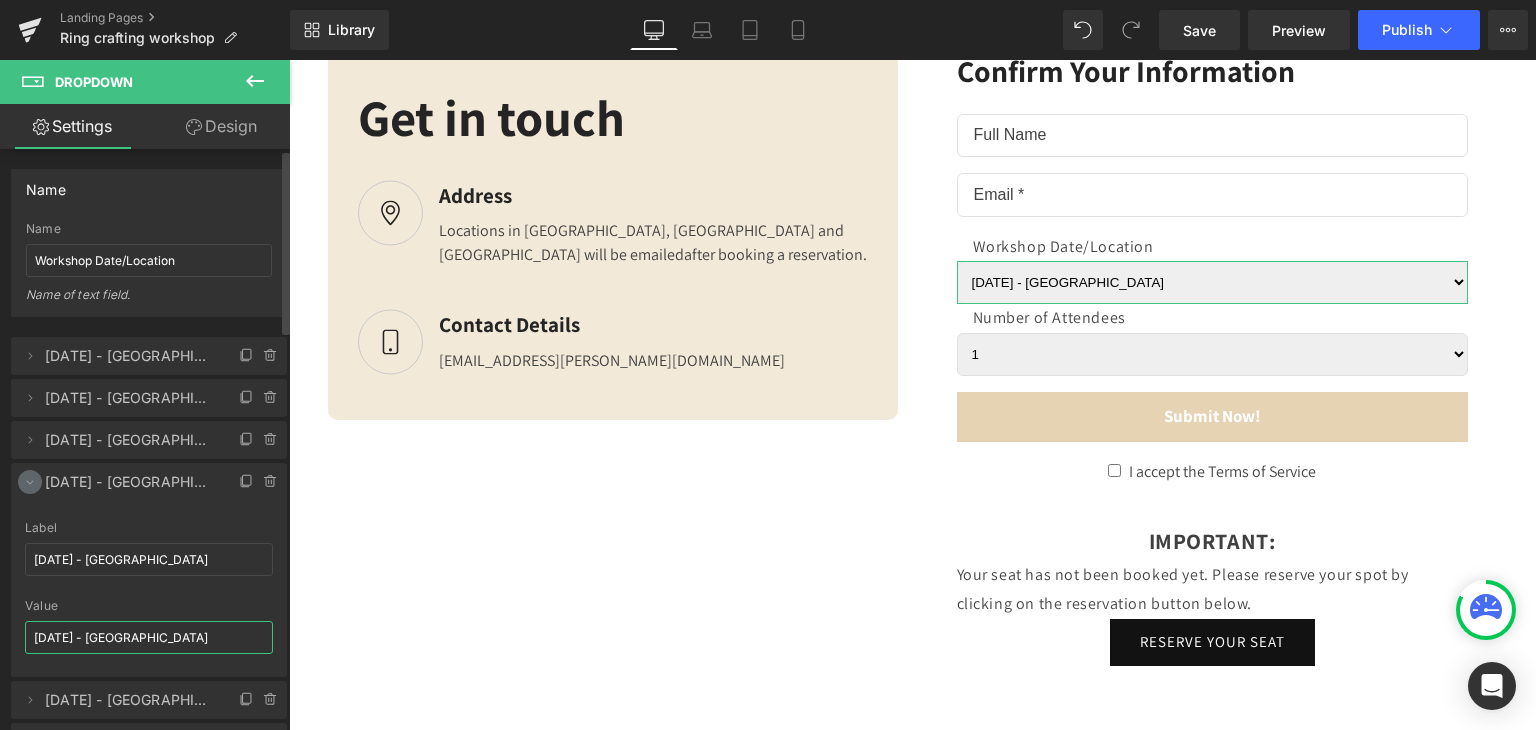 type on "[DATE] - [GEOGRAPHIC_DATA]" 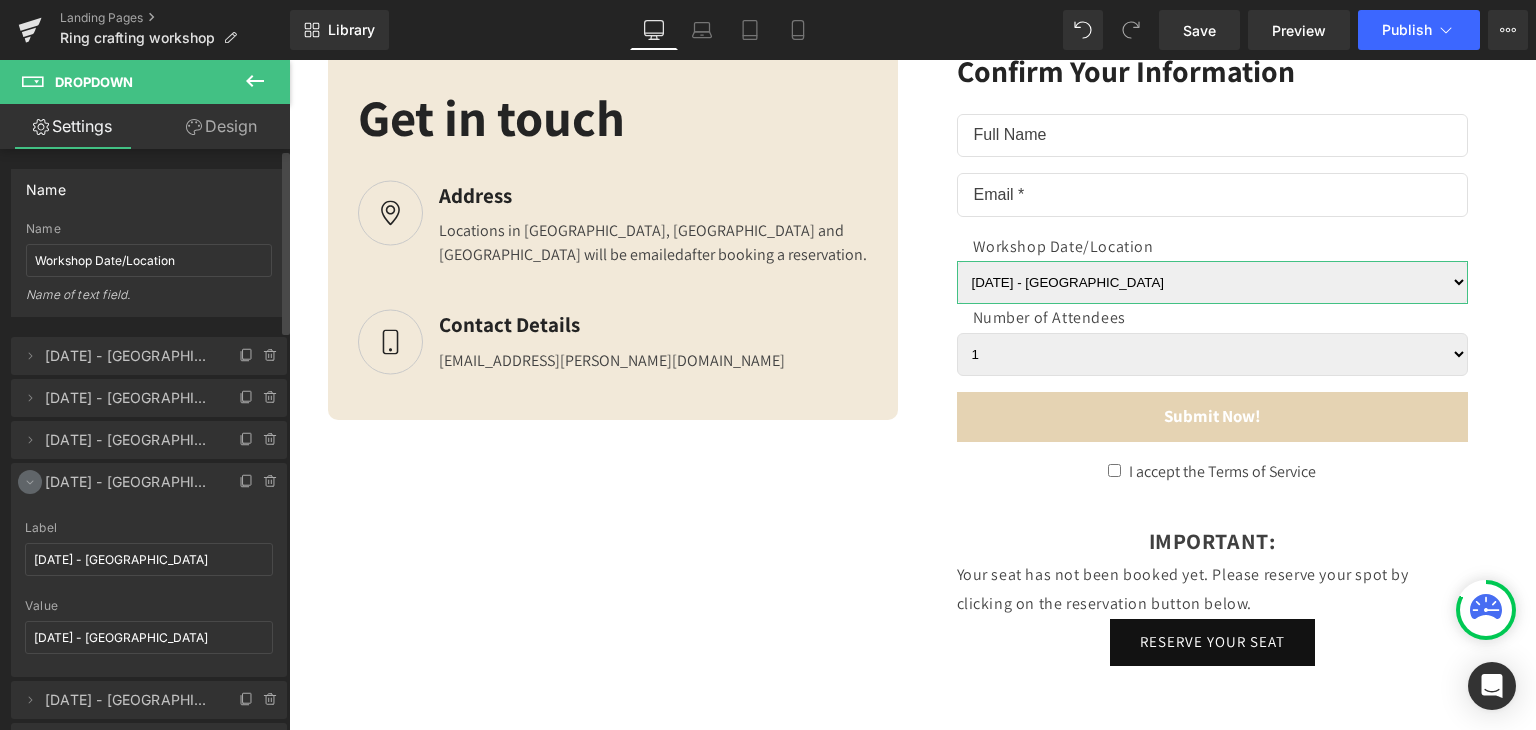 click 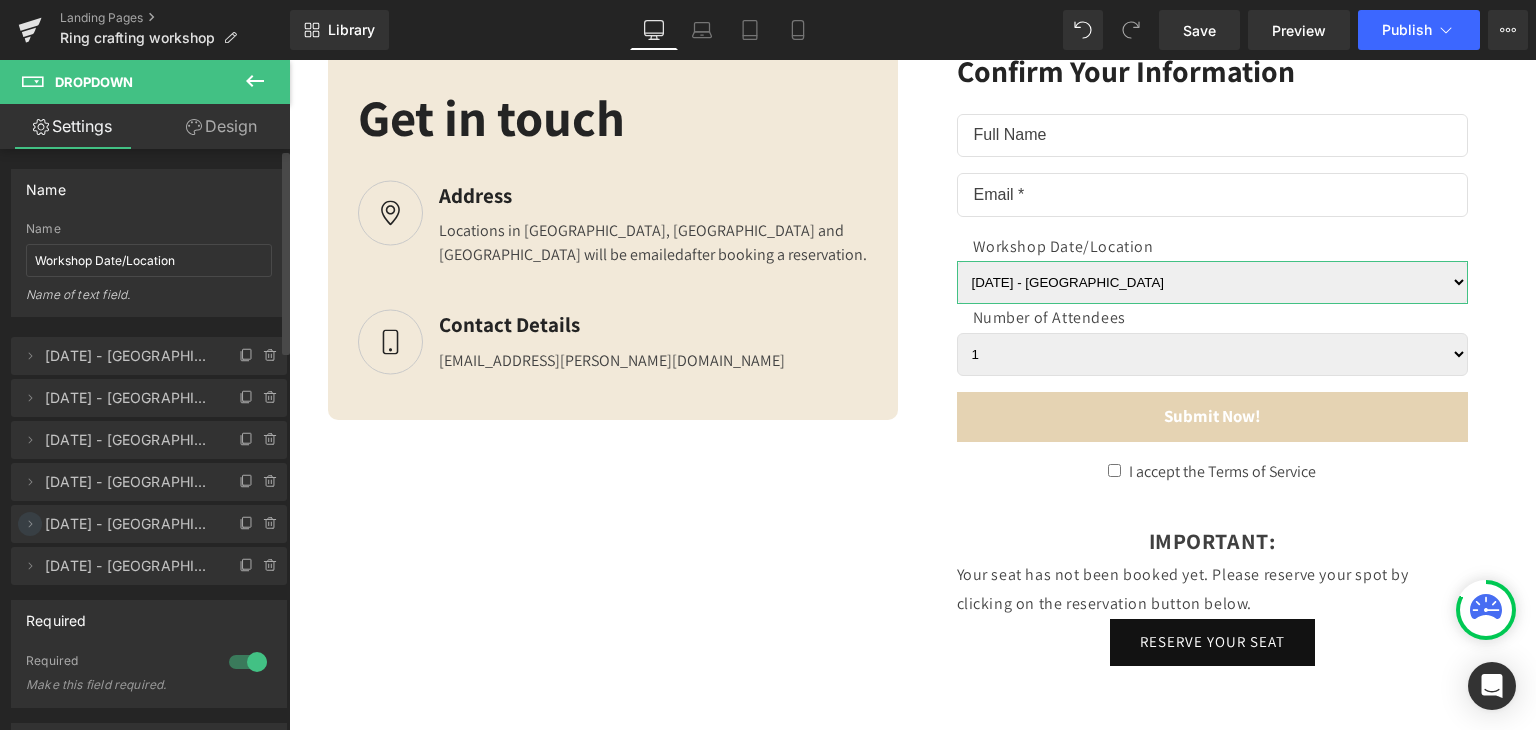click at bounding box center [30, 524] 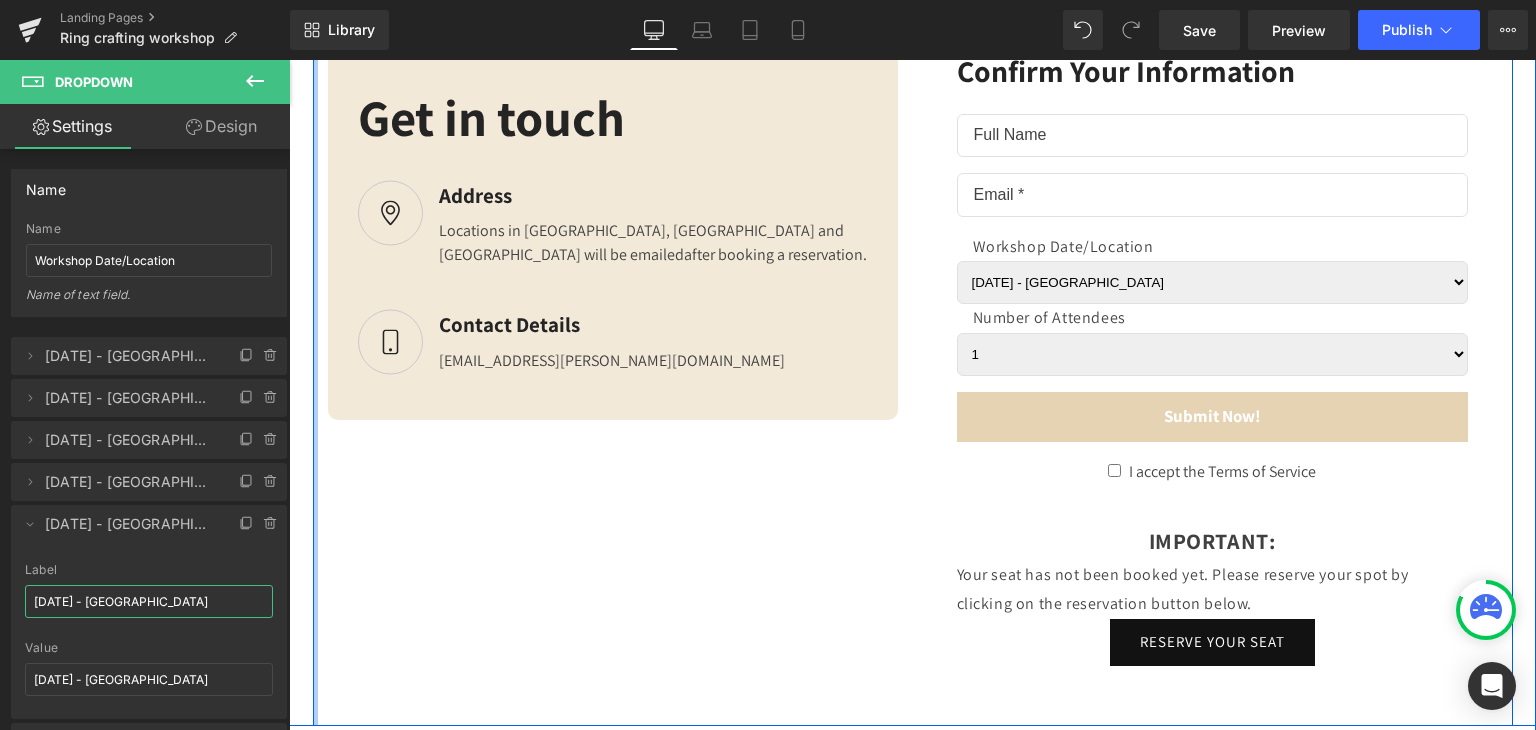 drag, startPoint x: 395, startPoint y: 665, endPoint x: 308, endPoint y: 626, distance: 95.34149 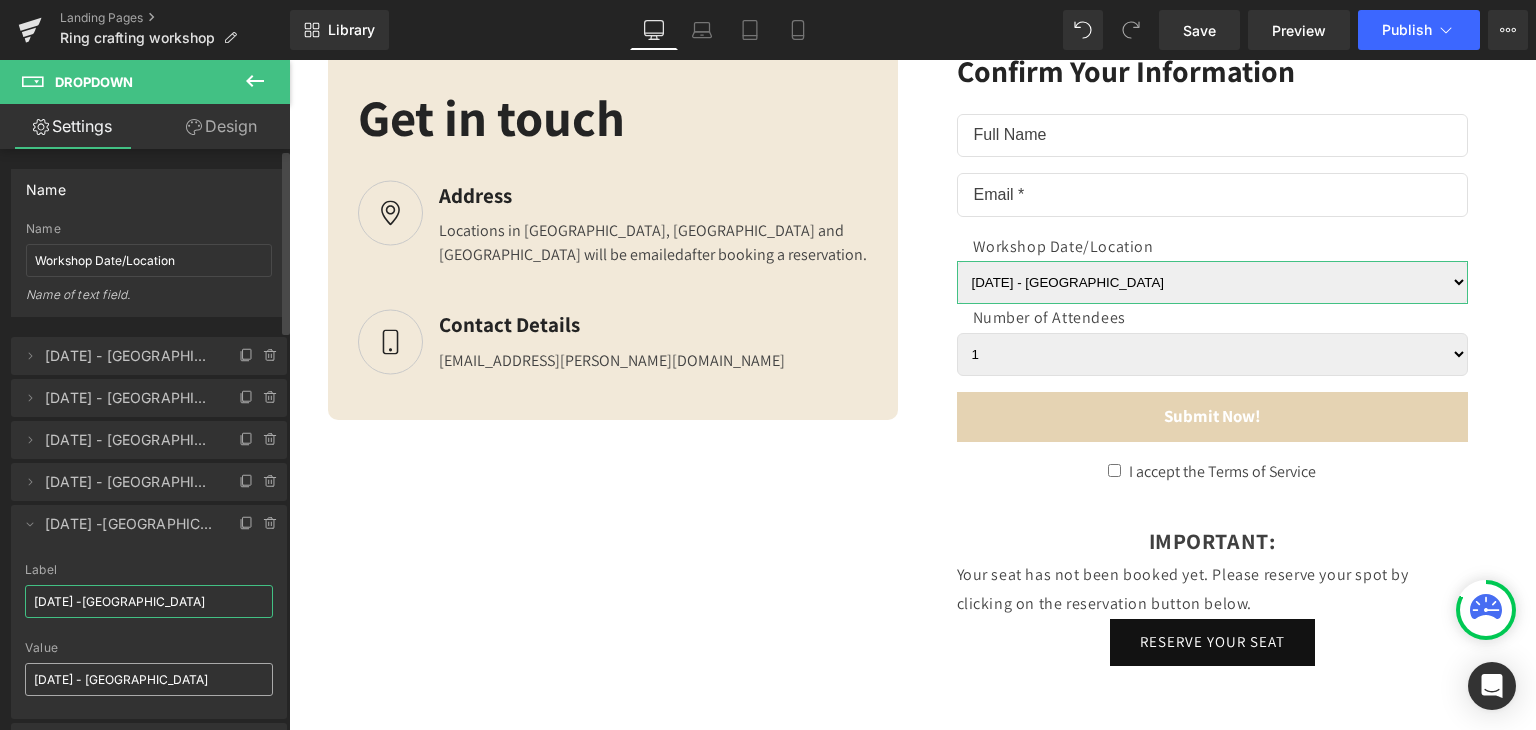 type on "[DATE] -[GEOGRAPHIC_DATA]" 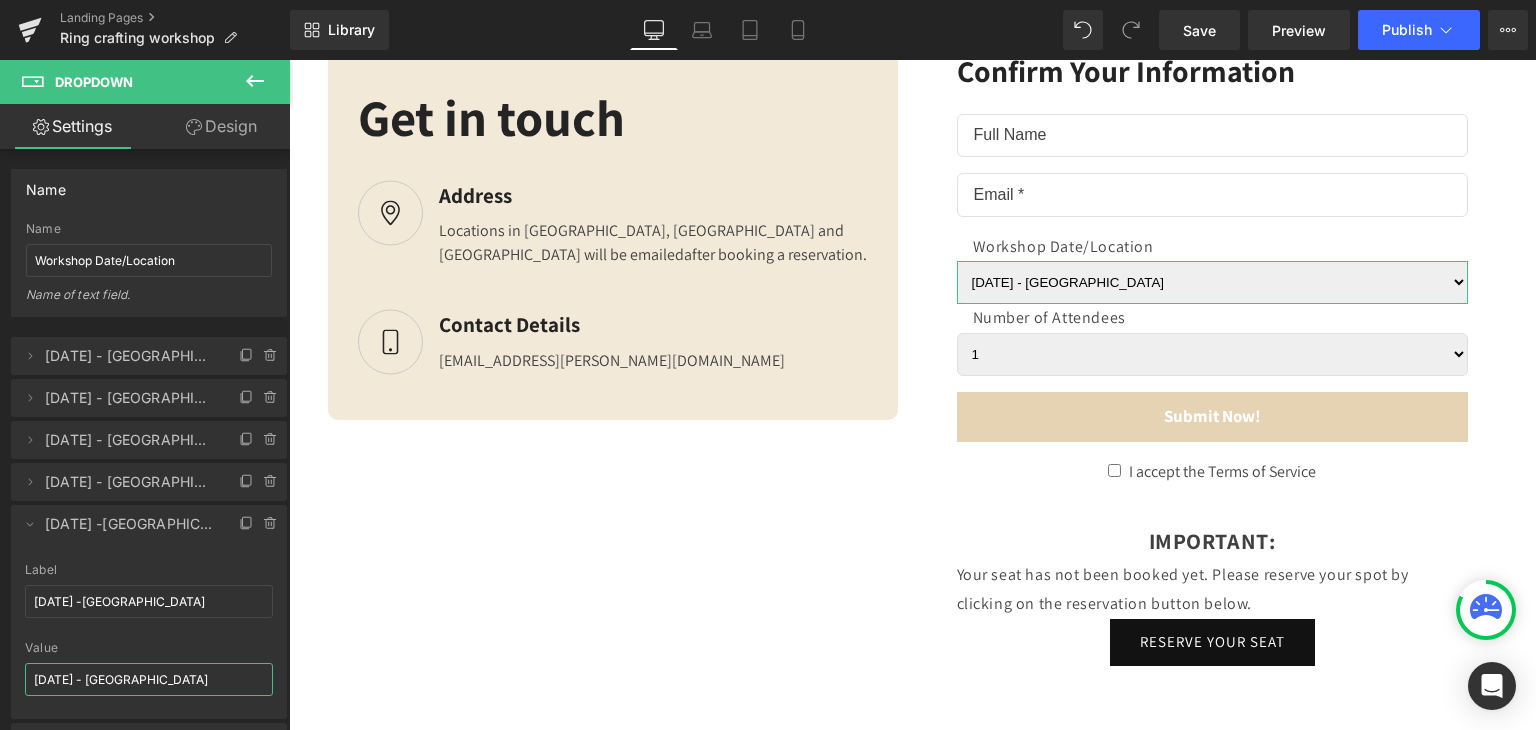 drag, startPoint x: 398, startPoint y: 741, endPoint x: 374, endPoint y: 699, distance: 48.373547 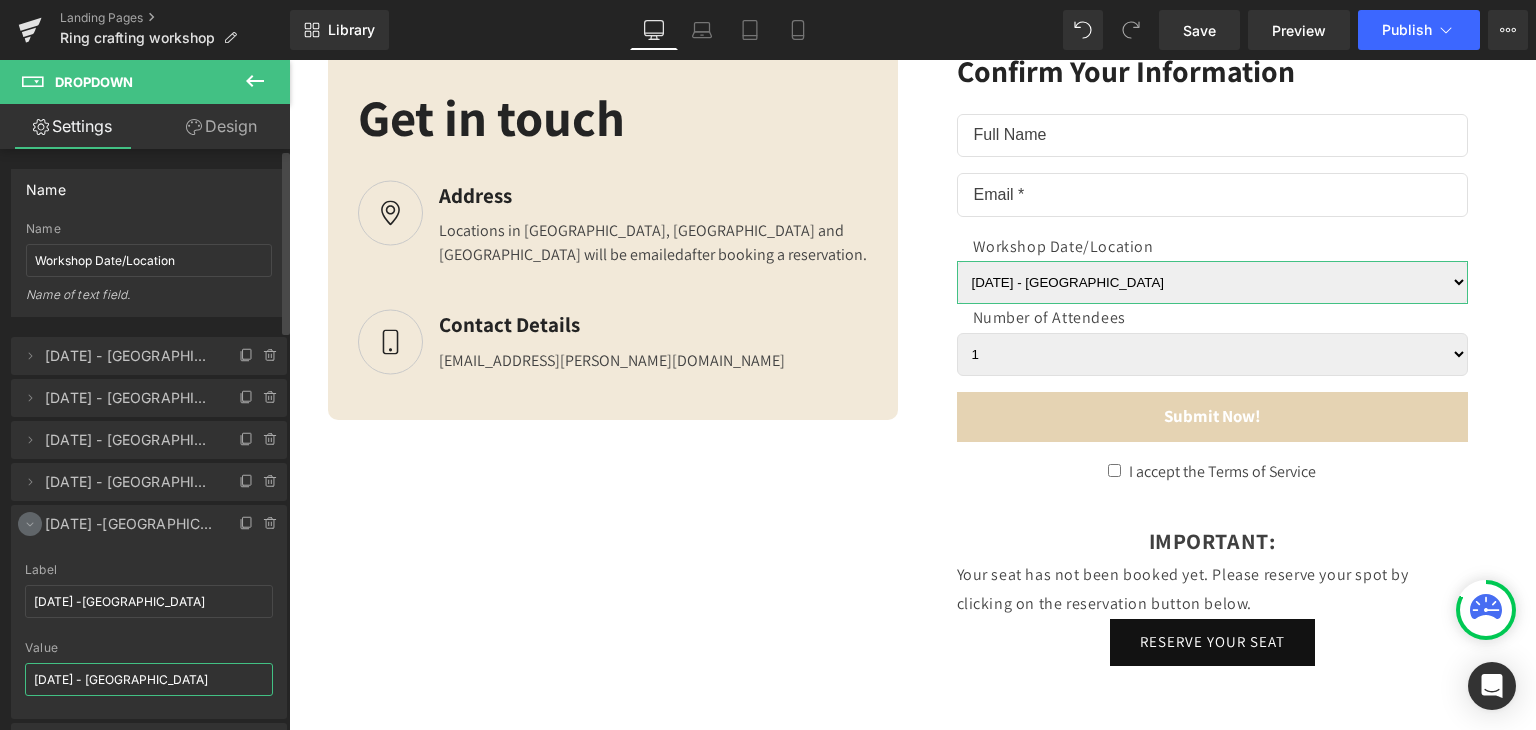 type on "[DATE] - [GEOGRAPHIC_DATA]" 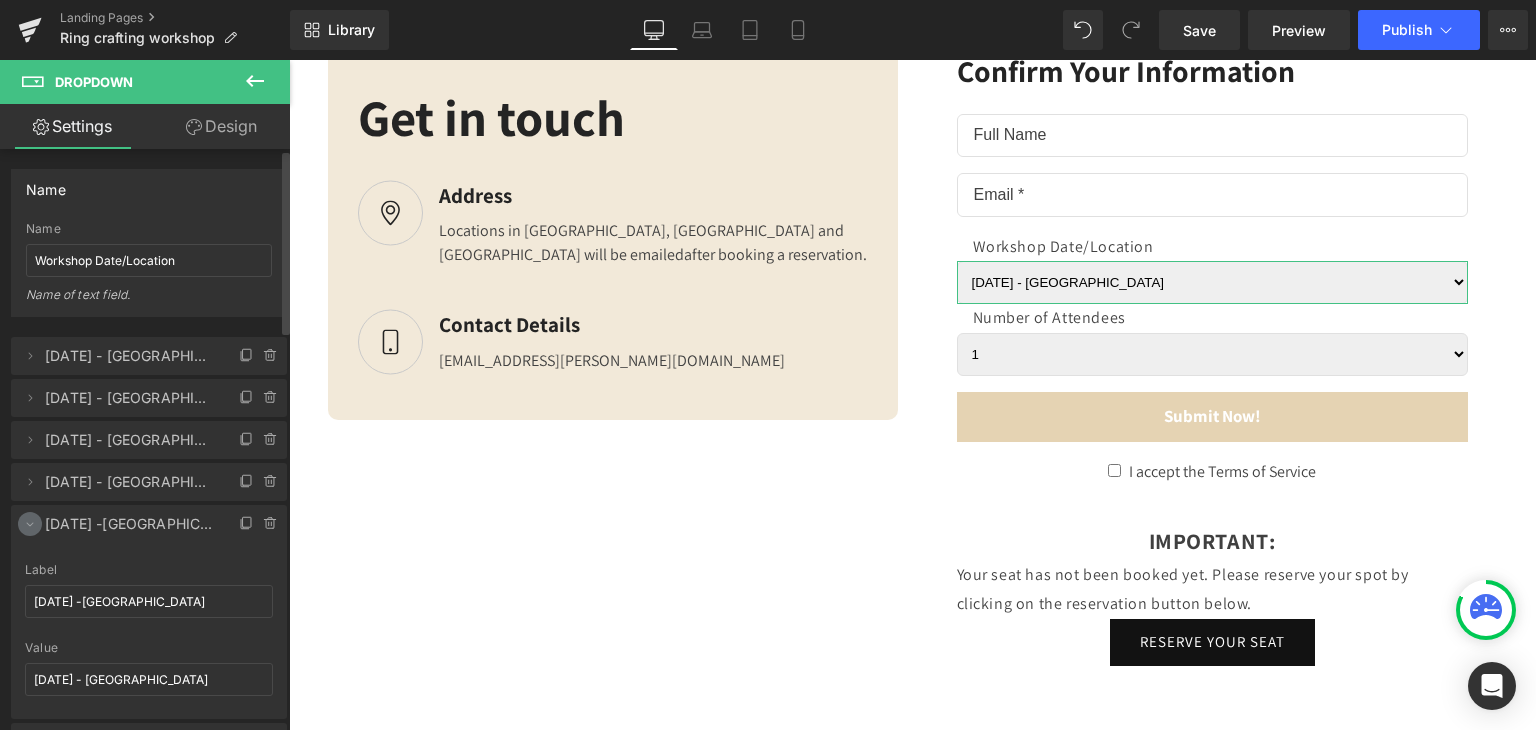 click at bounding box center (30, 524) 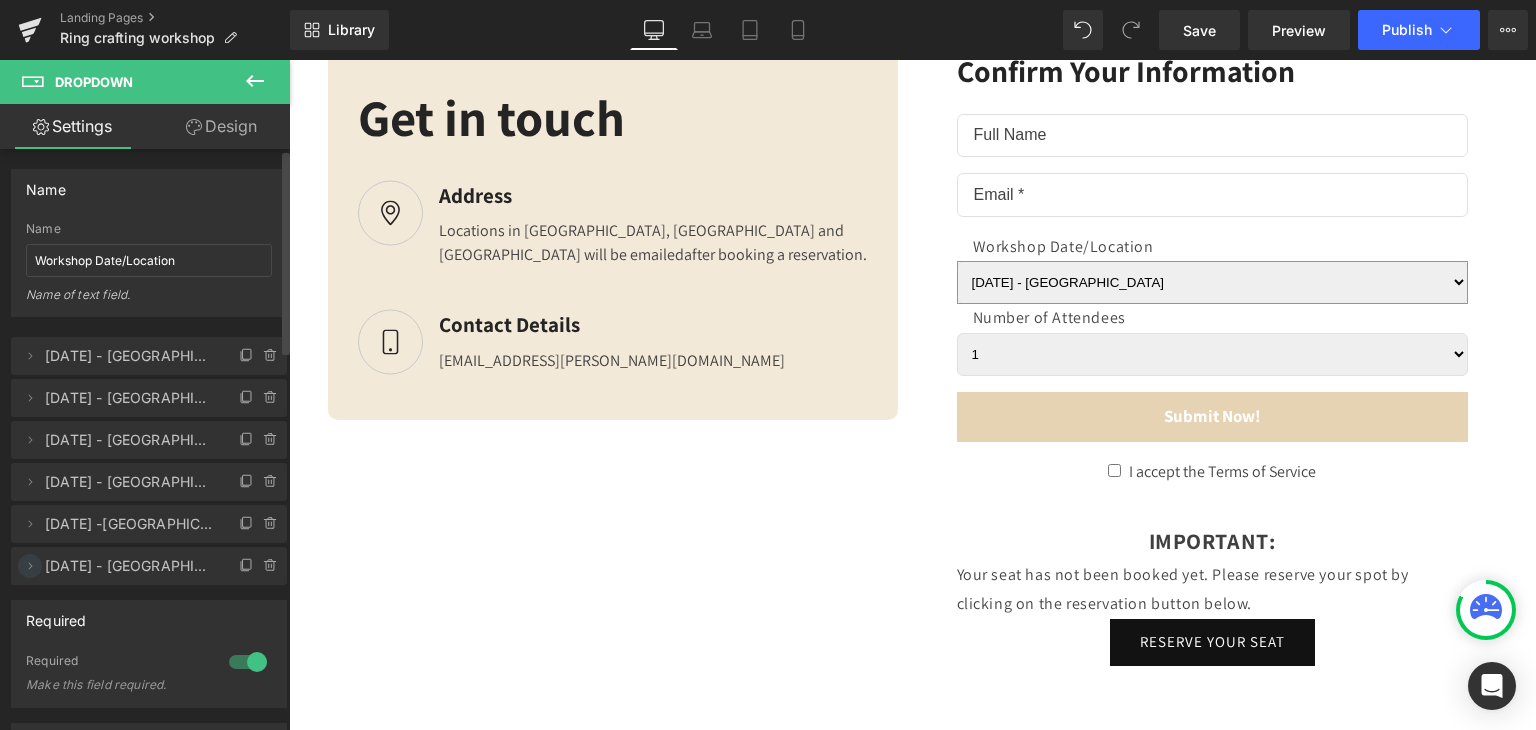 click 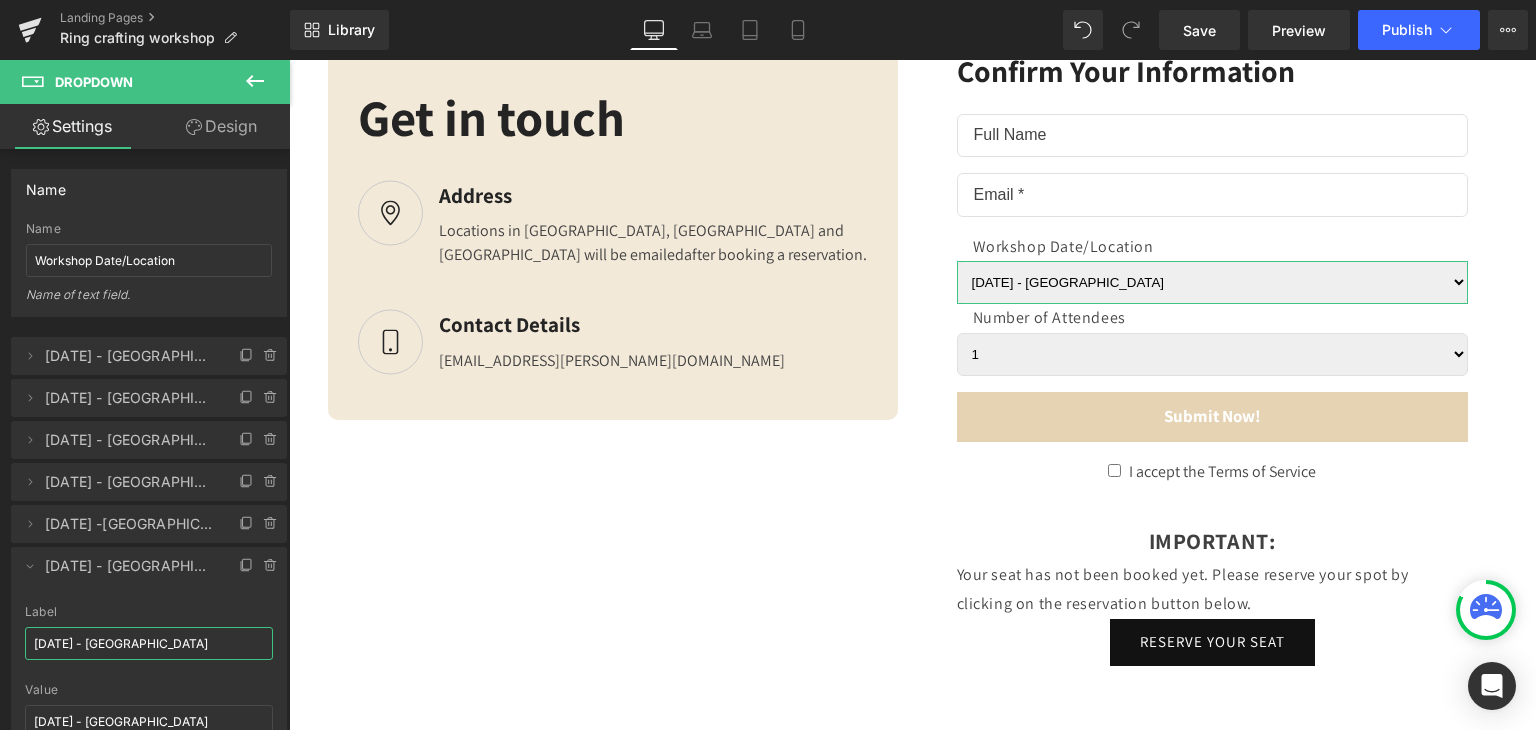 drag, startPoint x: 404, startPoint y: 693, endPoint x: 372, endPoint y: 697, distance: 32.24903 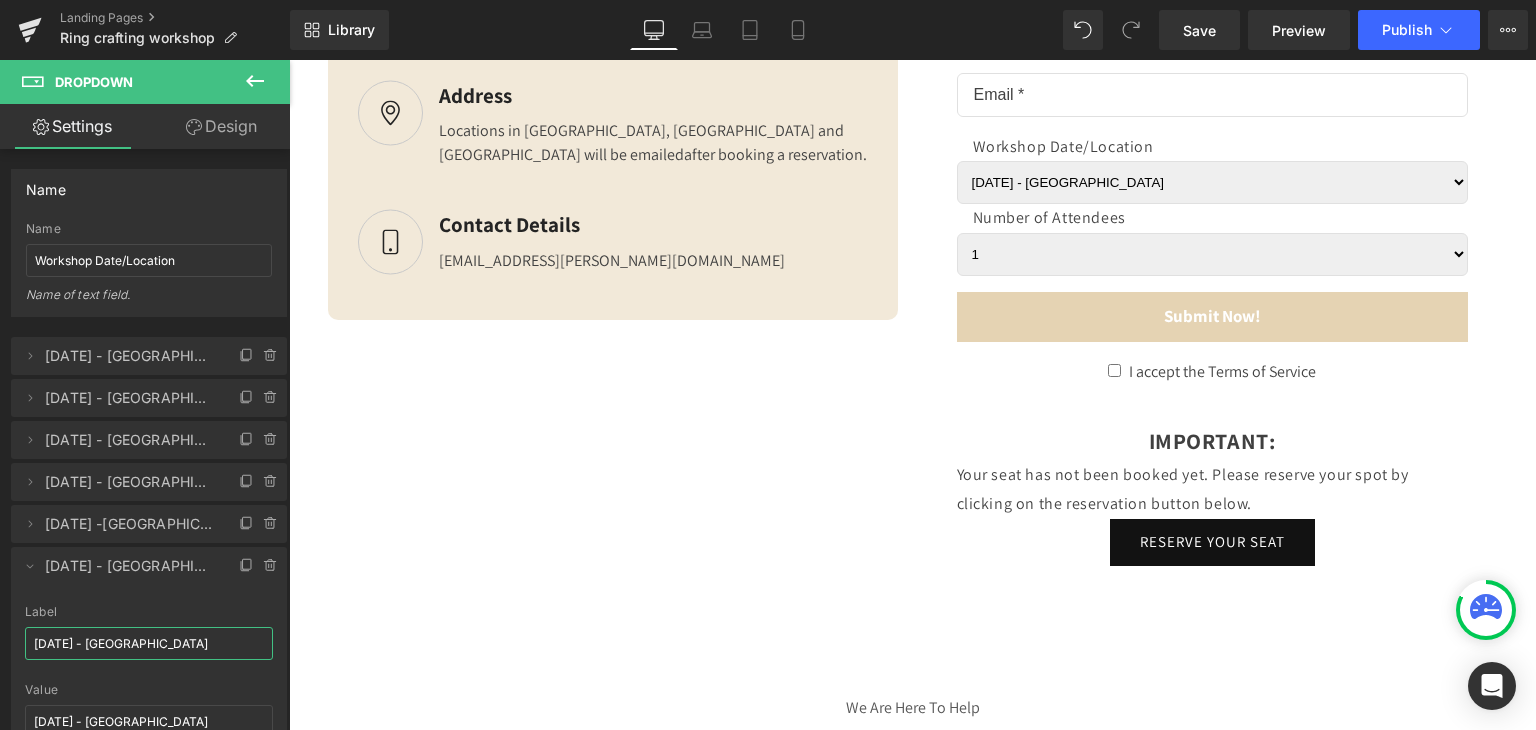scroll, scrollTop: 5792, scrollLeft: 0, axis: vertical 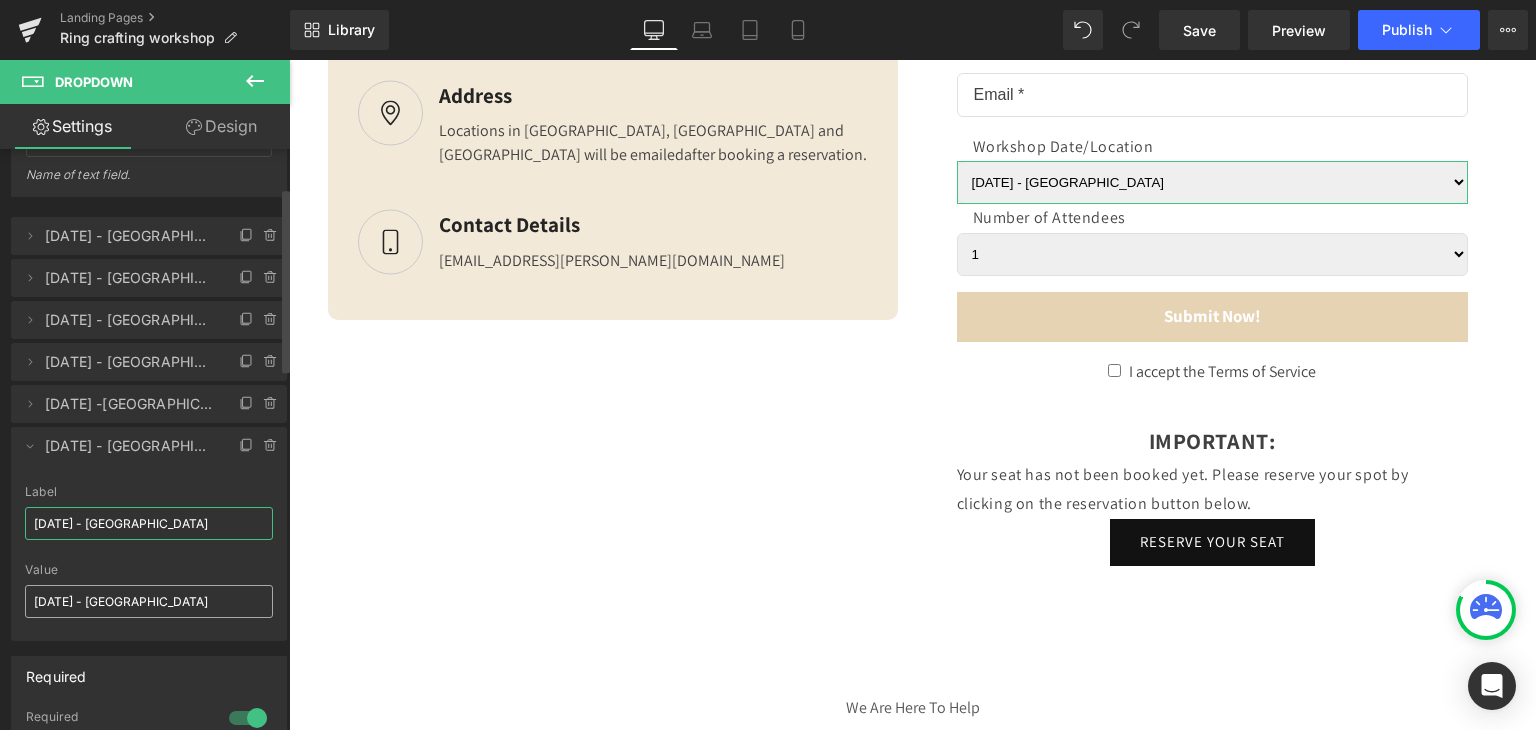 type on "[DATE] - [GEOGRAPHIC_DATA]" 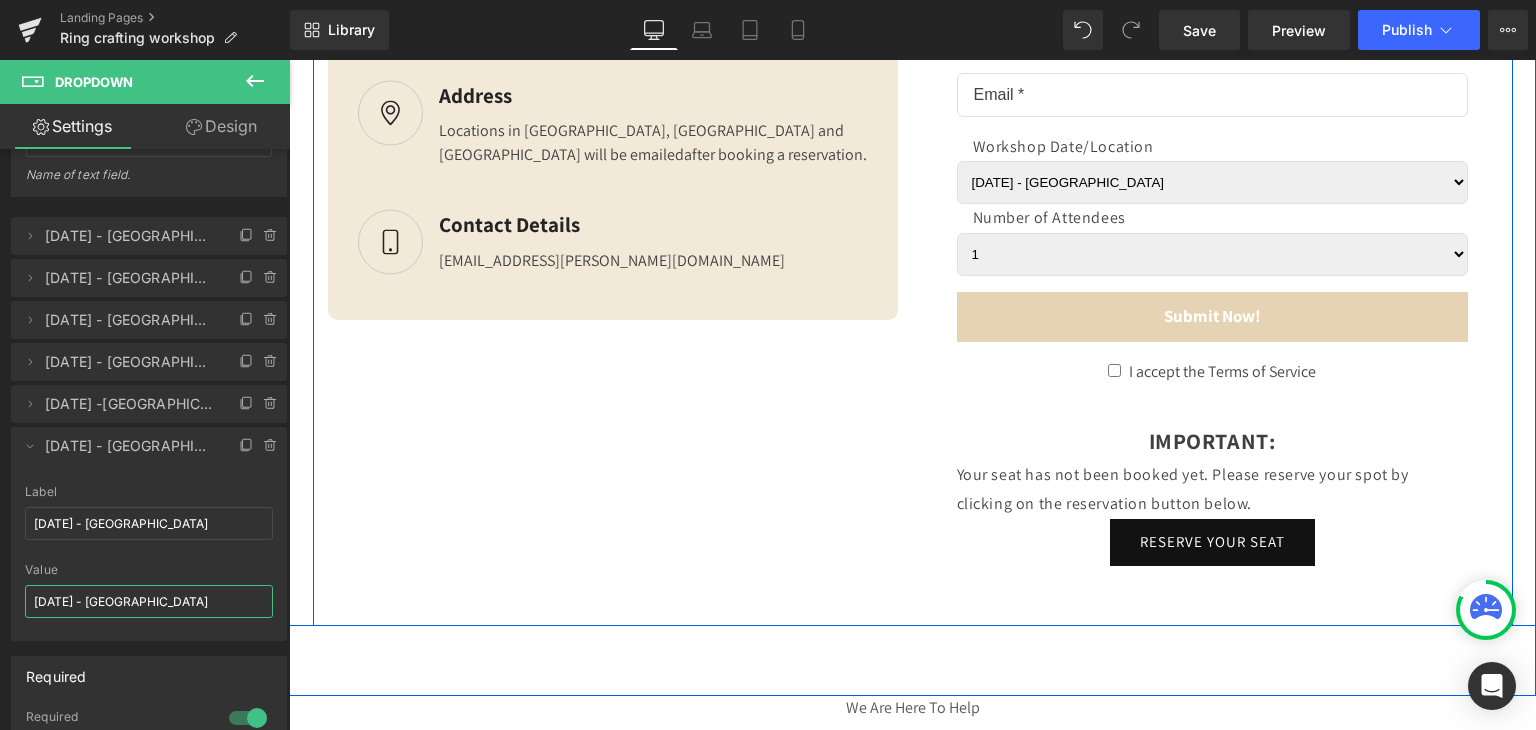 drag, startPoint x: 411, startPoint y: 661, endPoint x: 341, endPoint y: 601, distance: 92.19544 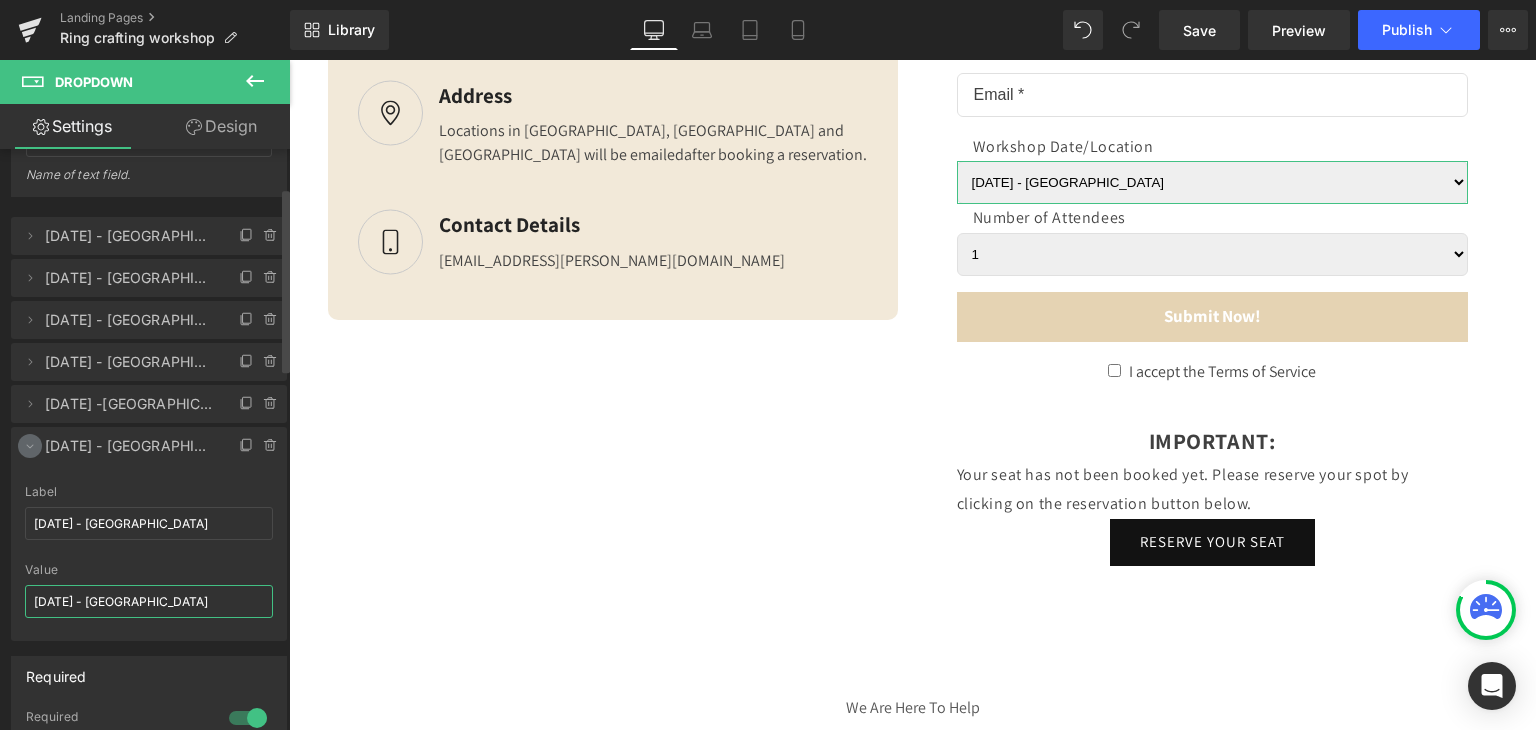 type on "[DATE] - [GEOGRAPHIC_DATA]" 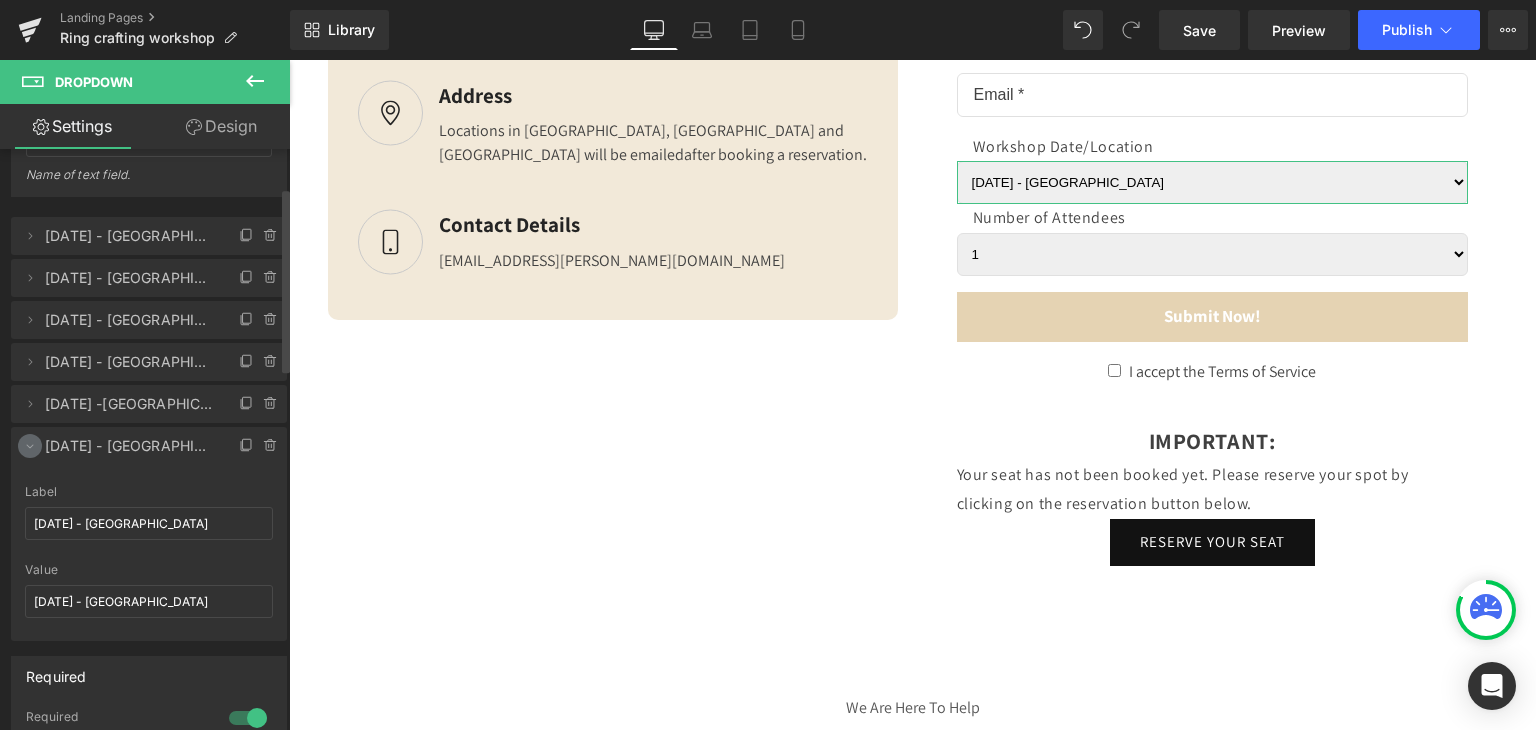 click 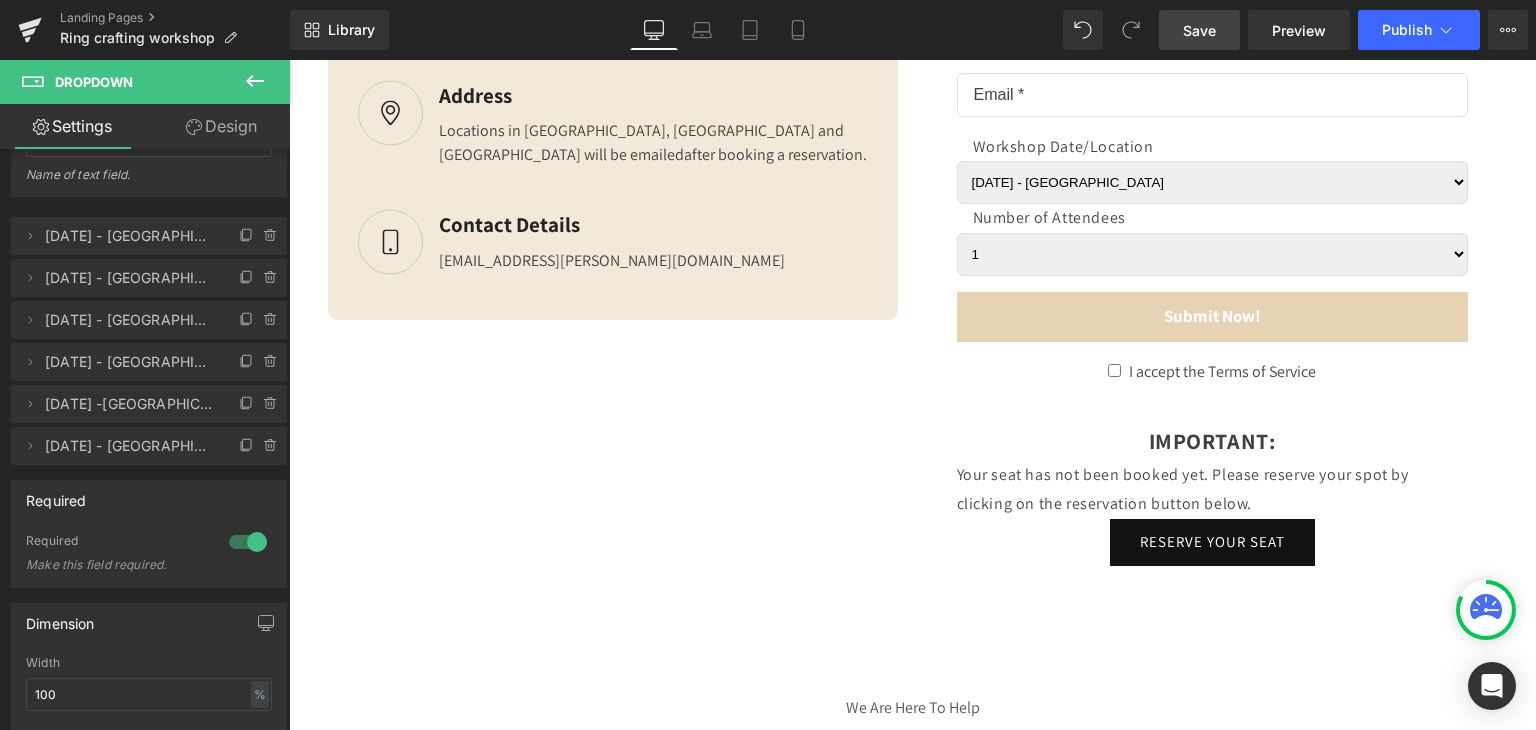 click on "Save" at bounding box center (1199, 30) 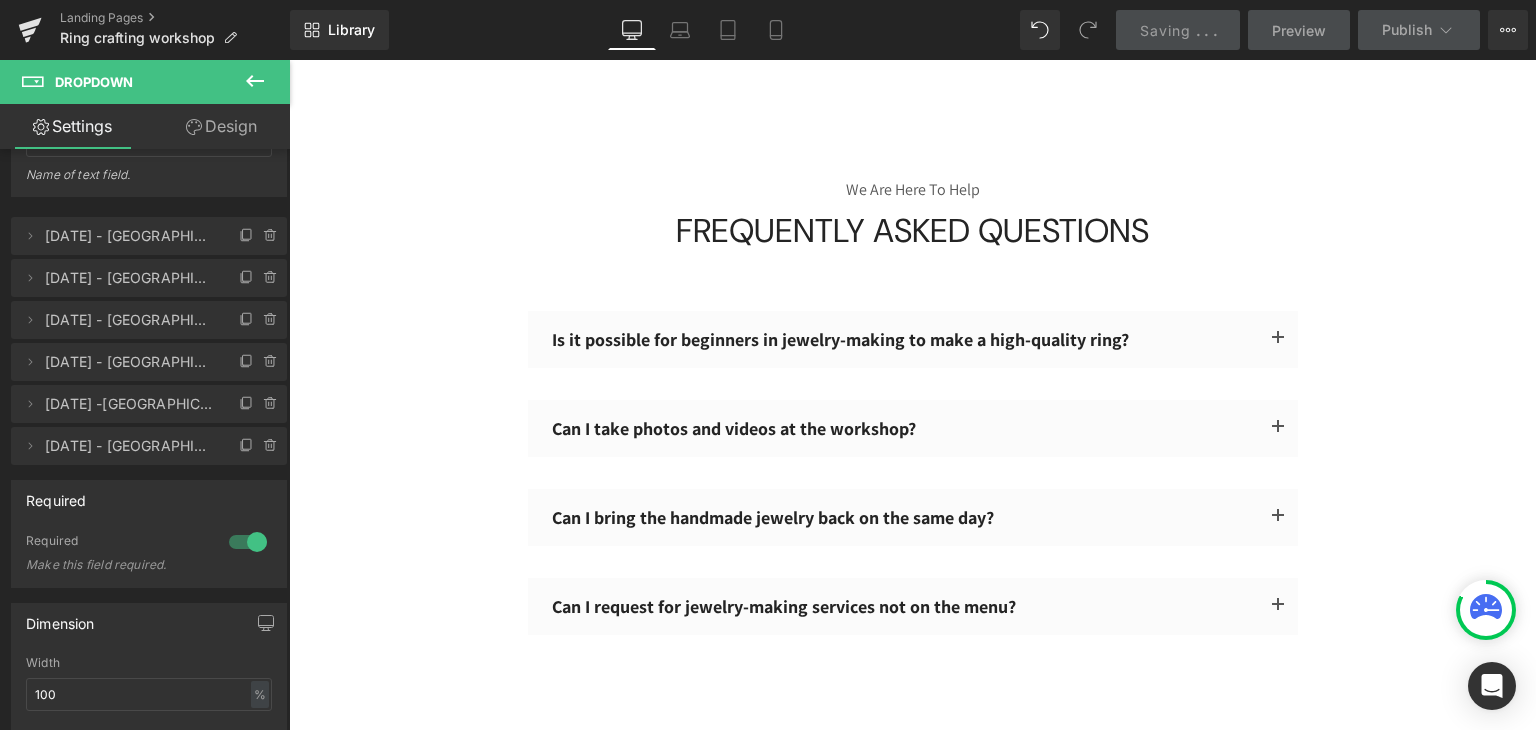 scroll, scrollTop: 6308, scrollLeft: 0, axis: vertical 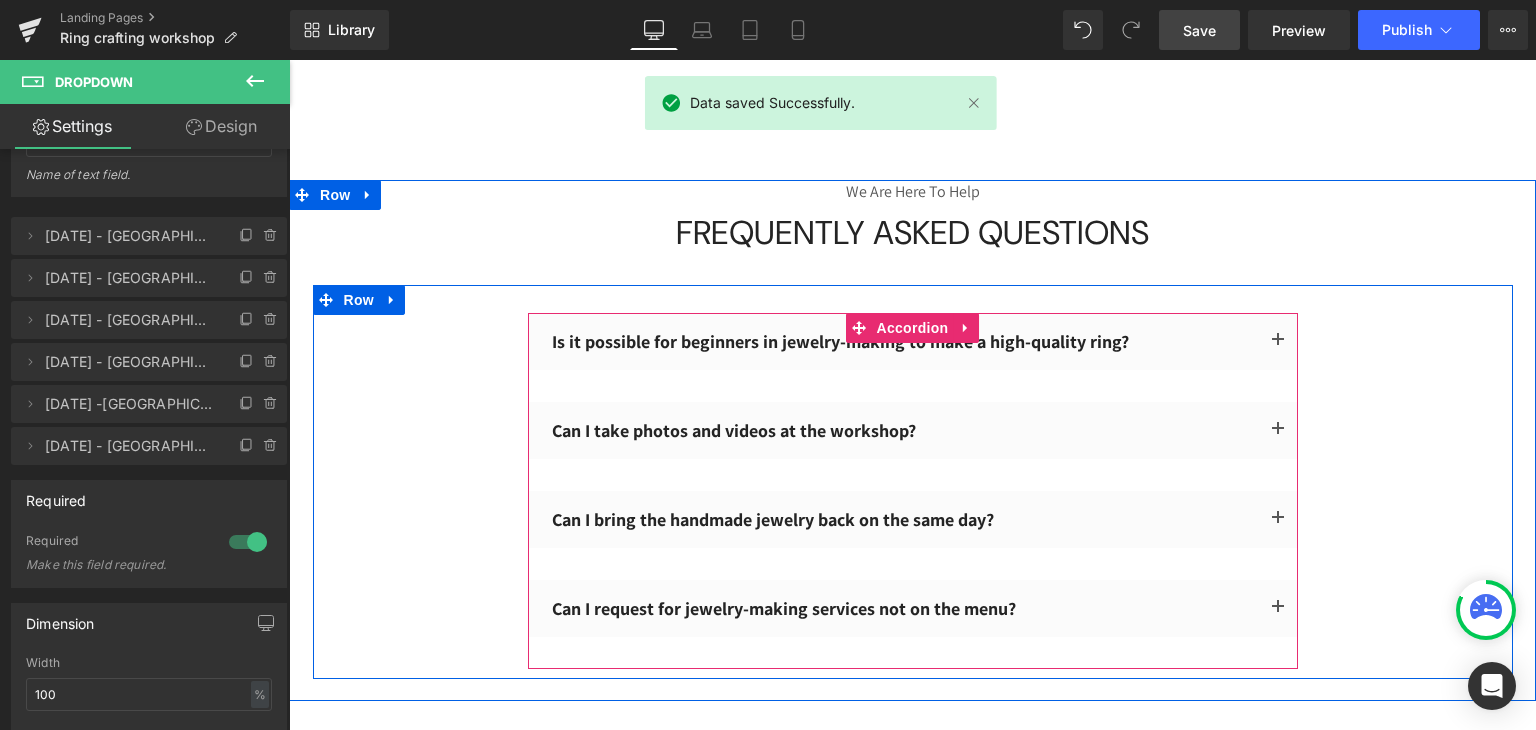 click at bounding box center [289, 60] 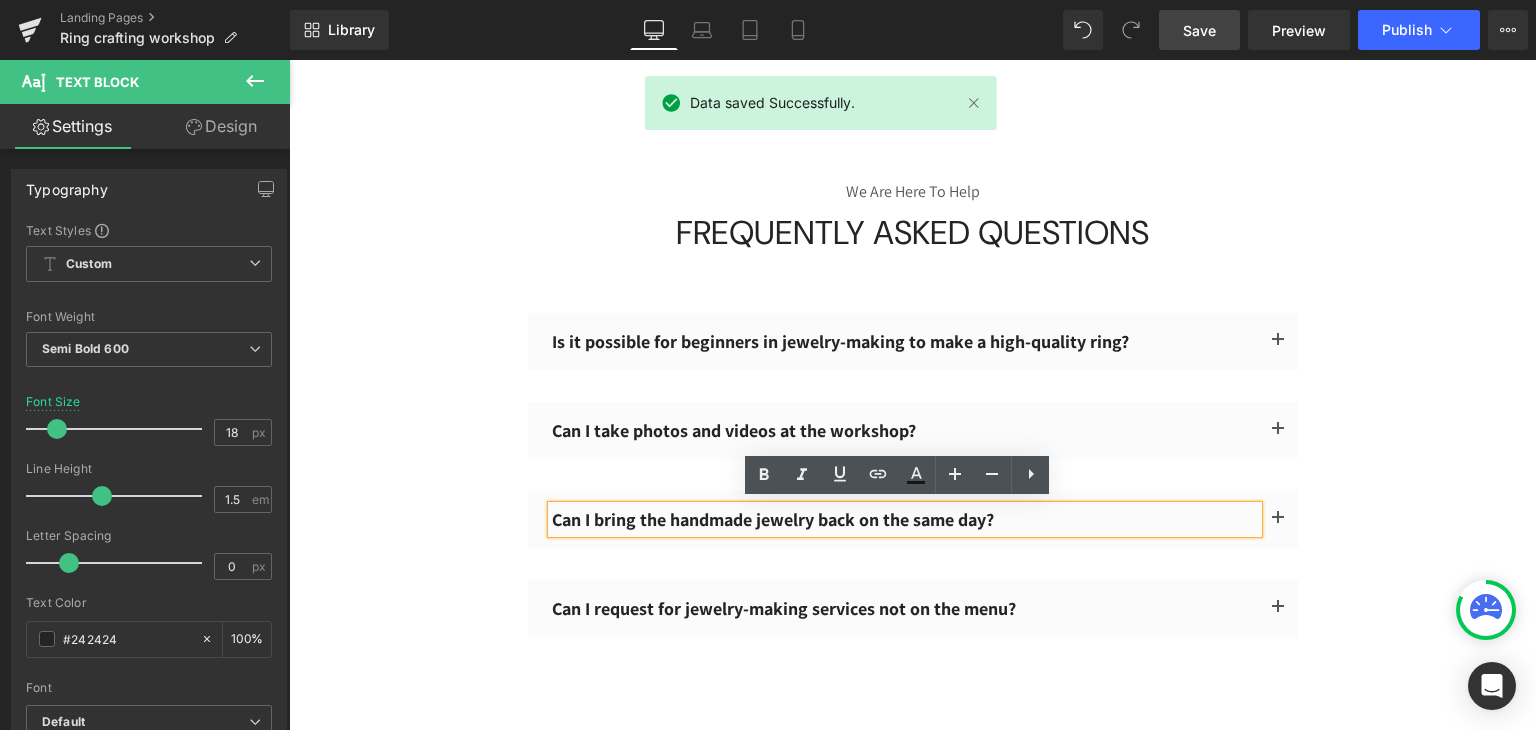 click at bounding box center (1278, 519) 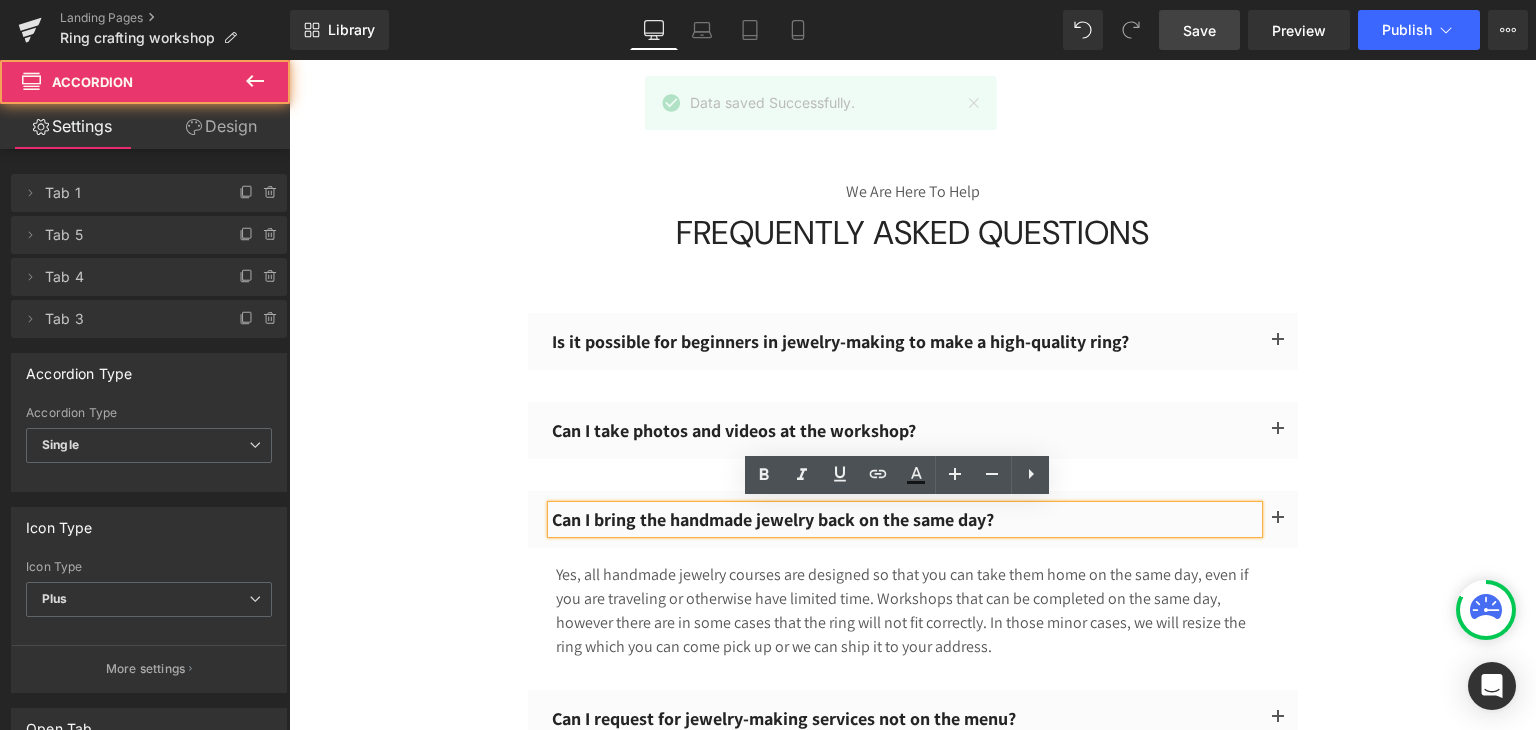 click at bounding box center [1278, 519] 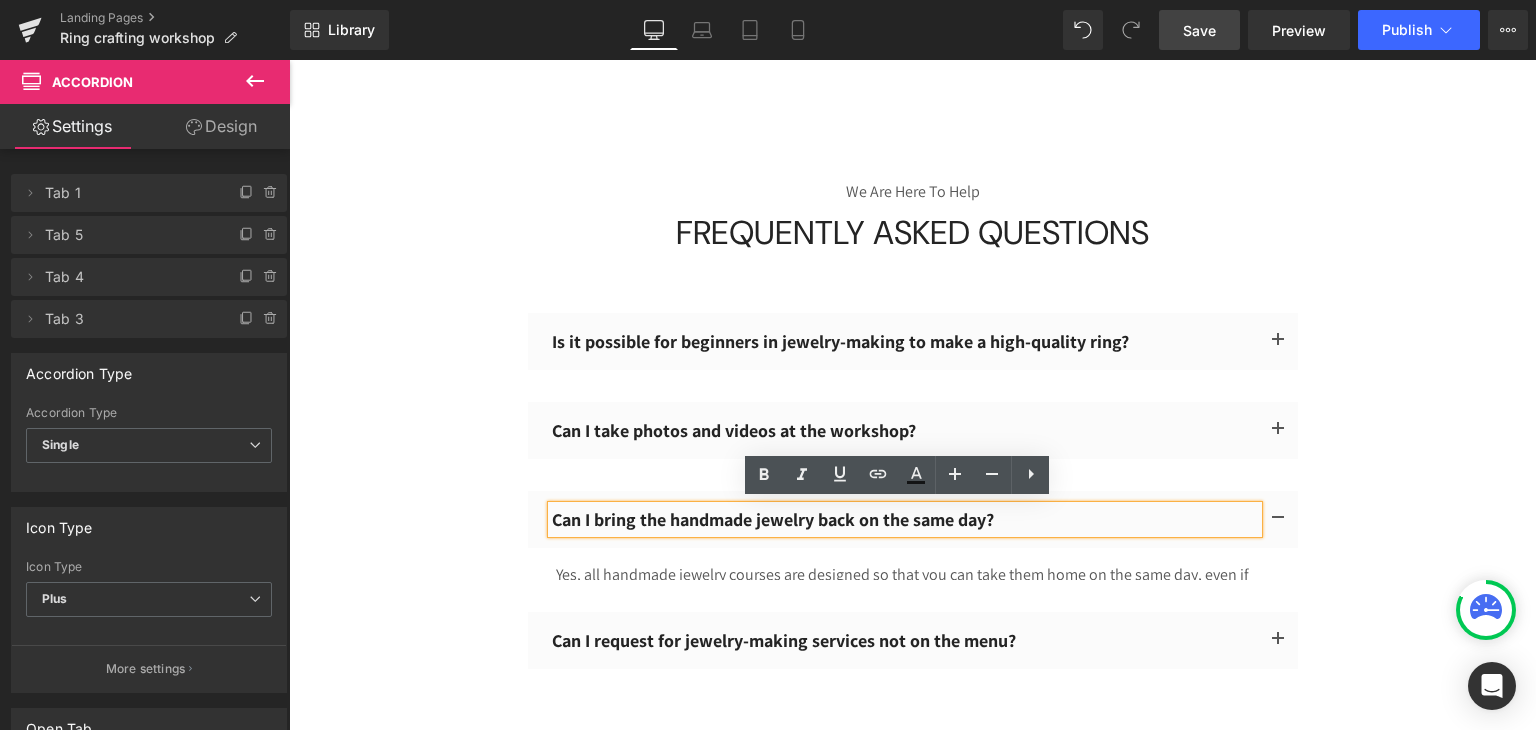 click at bounding box center (1278, 519) 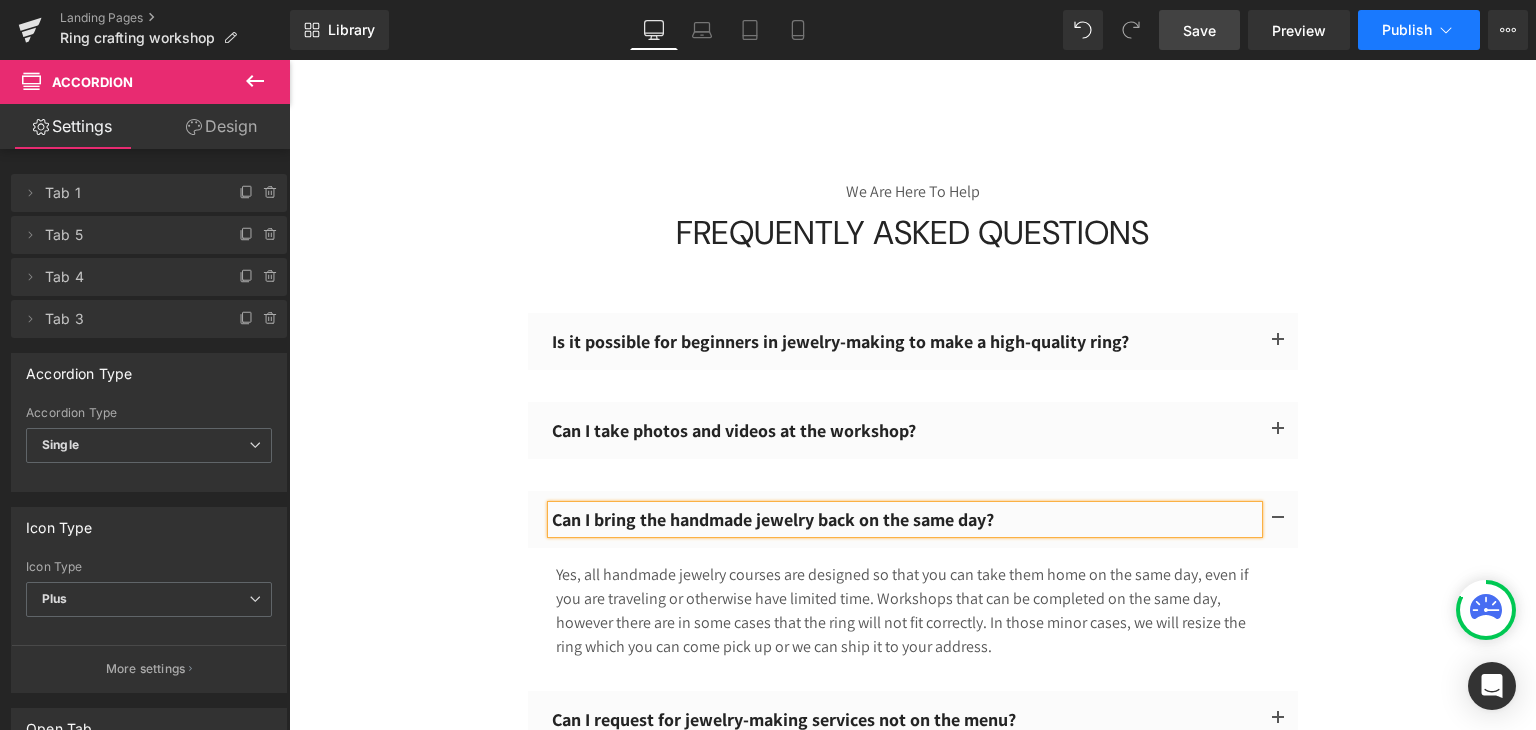 click on "Publish" at bounding box center [1419, 30] 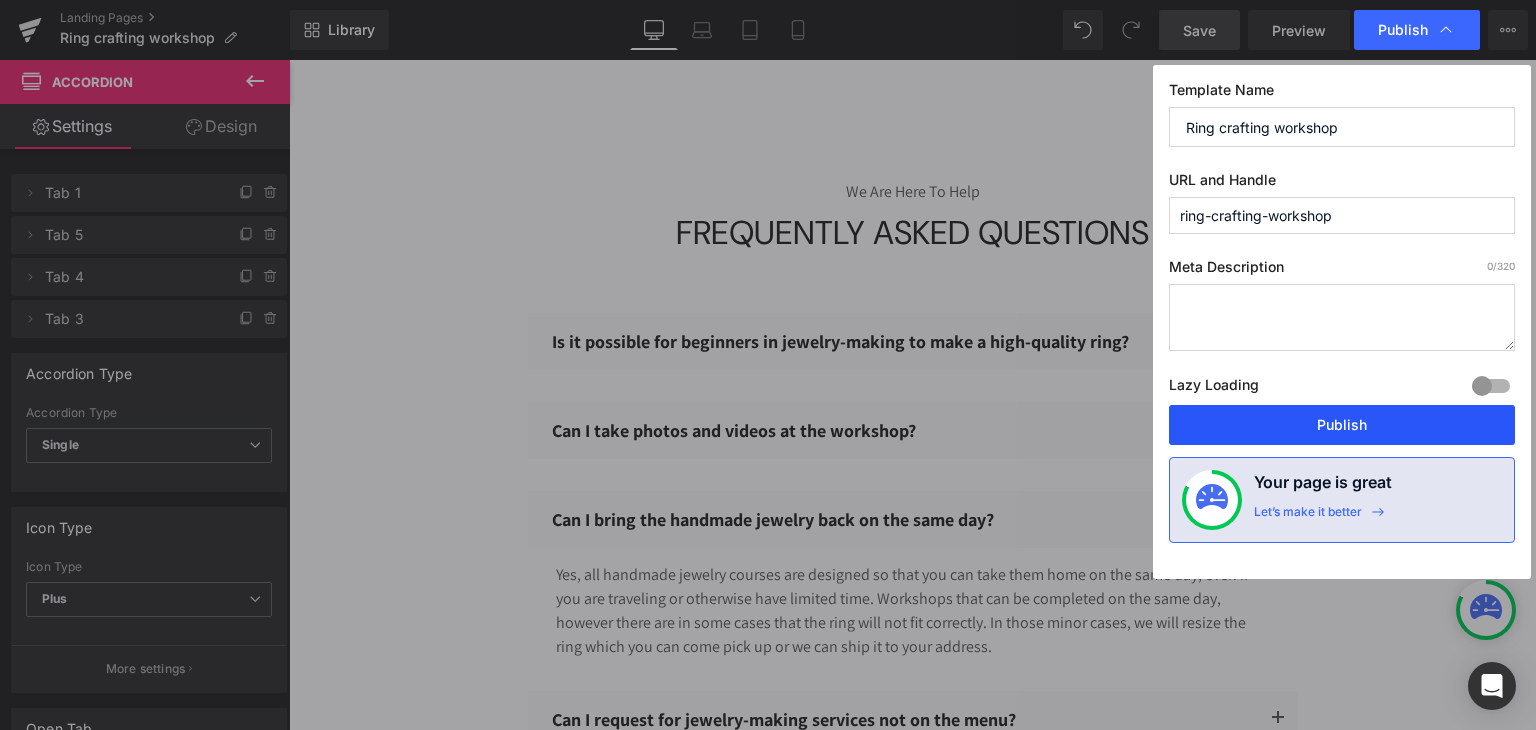 click on "Publish" at bounding box center (1342, 425) 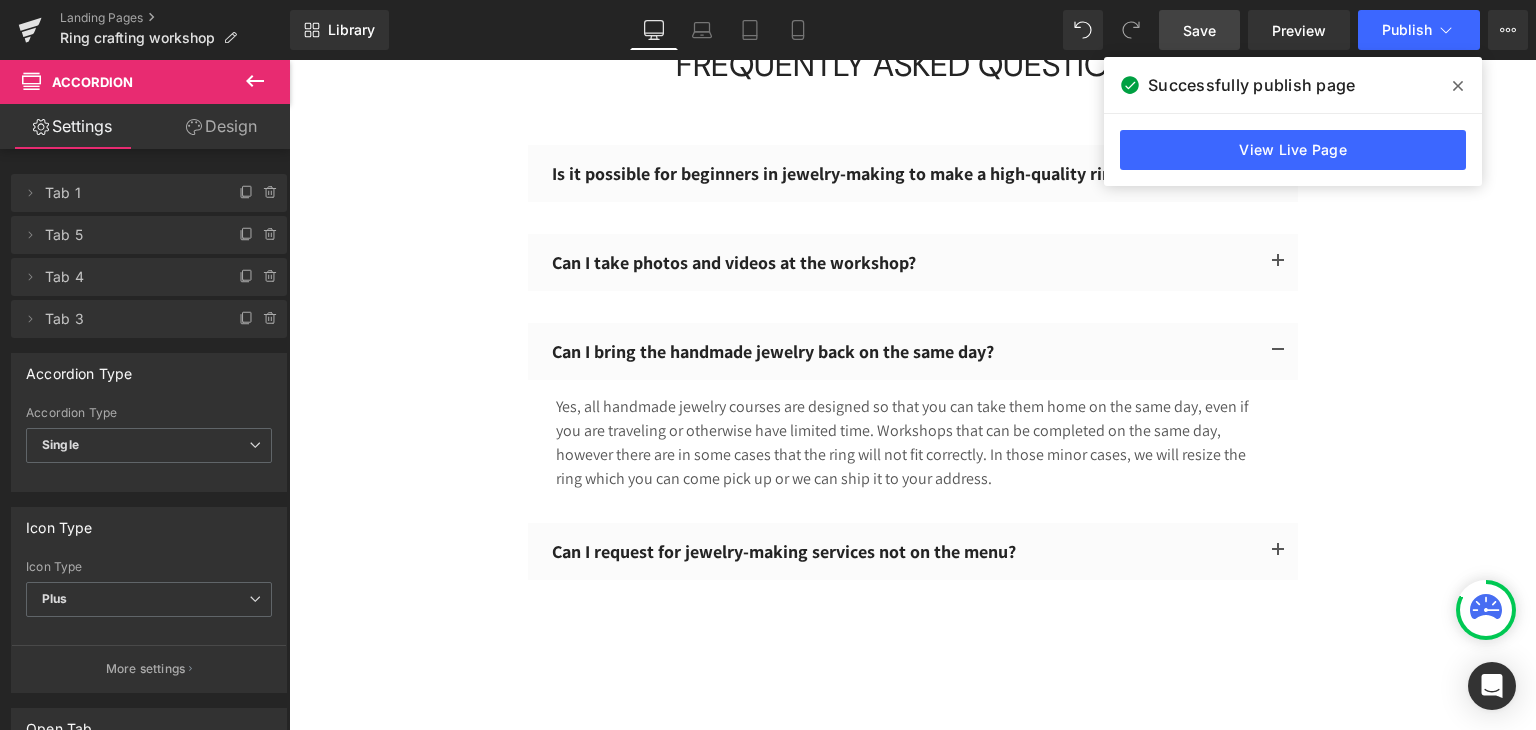 scroll, scrollTop: 6436, scrollLeft: 0, axis: vertical 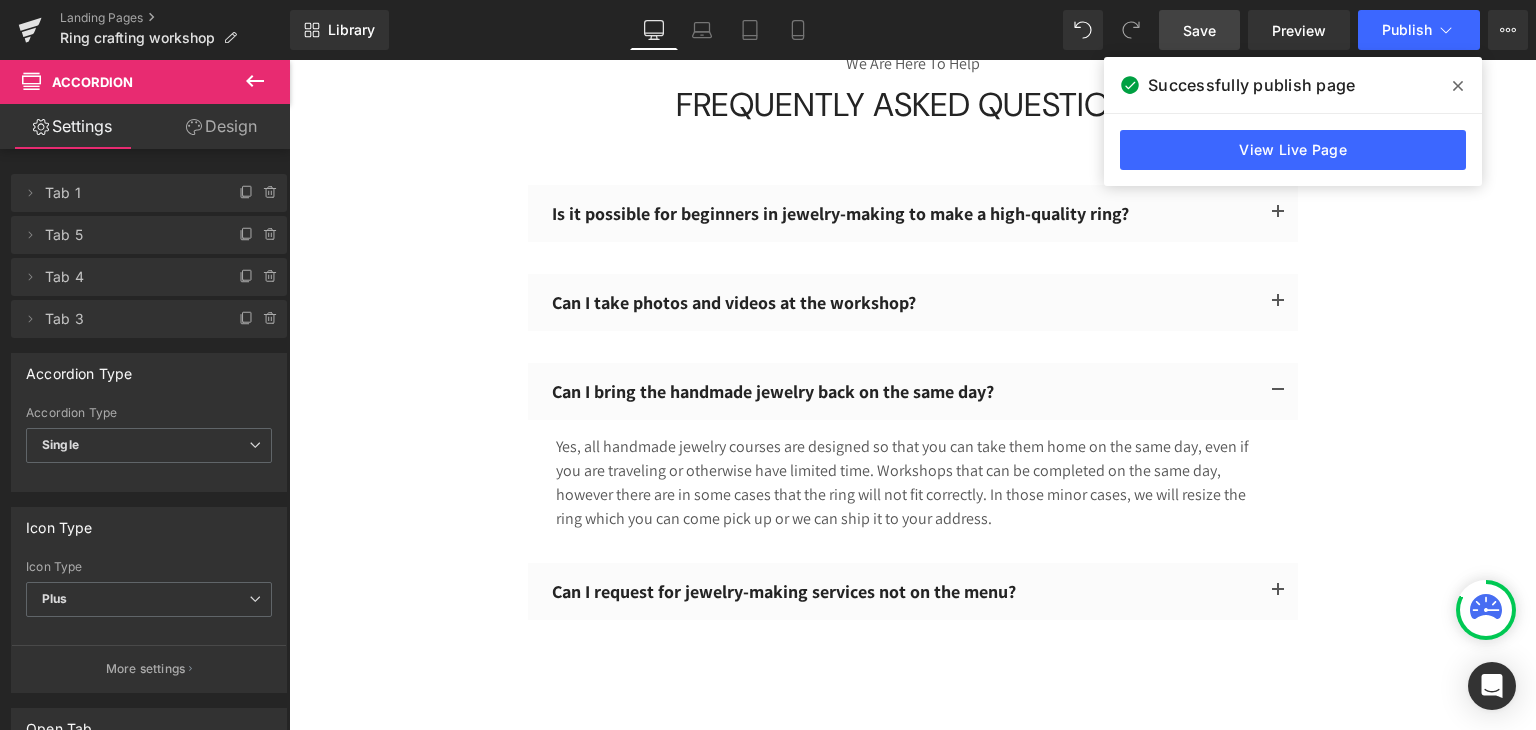 click at bounding box center [1458, 86] 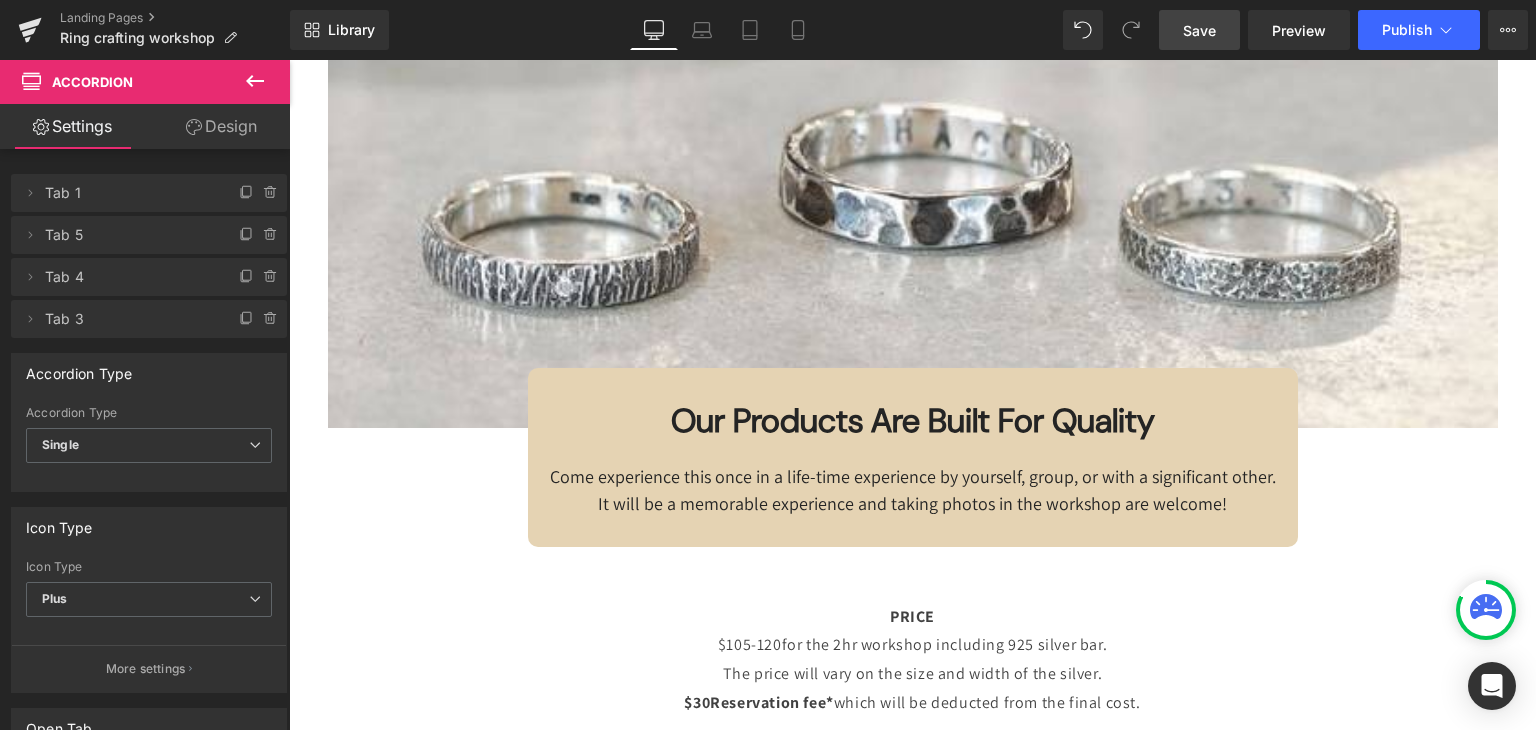 scroll, scrollTop: 4951, scrollLeft: 0, axis: vertical 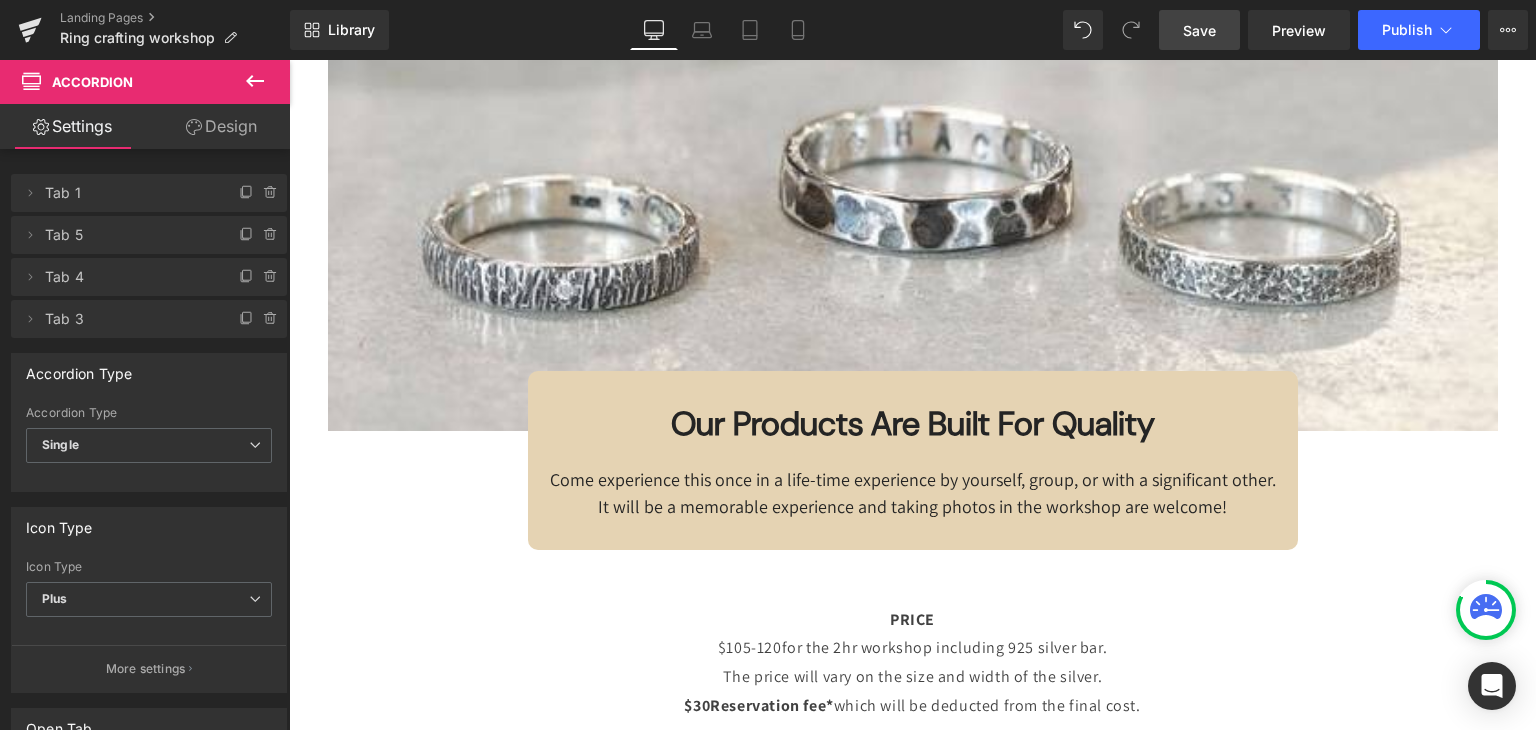 click on "PRICE" at bounding box center [913, 620] 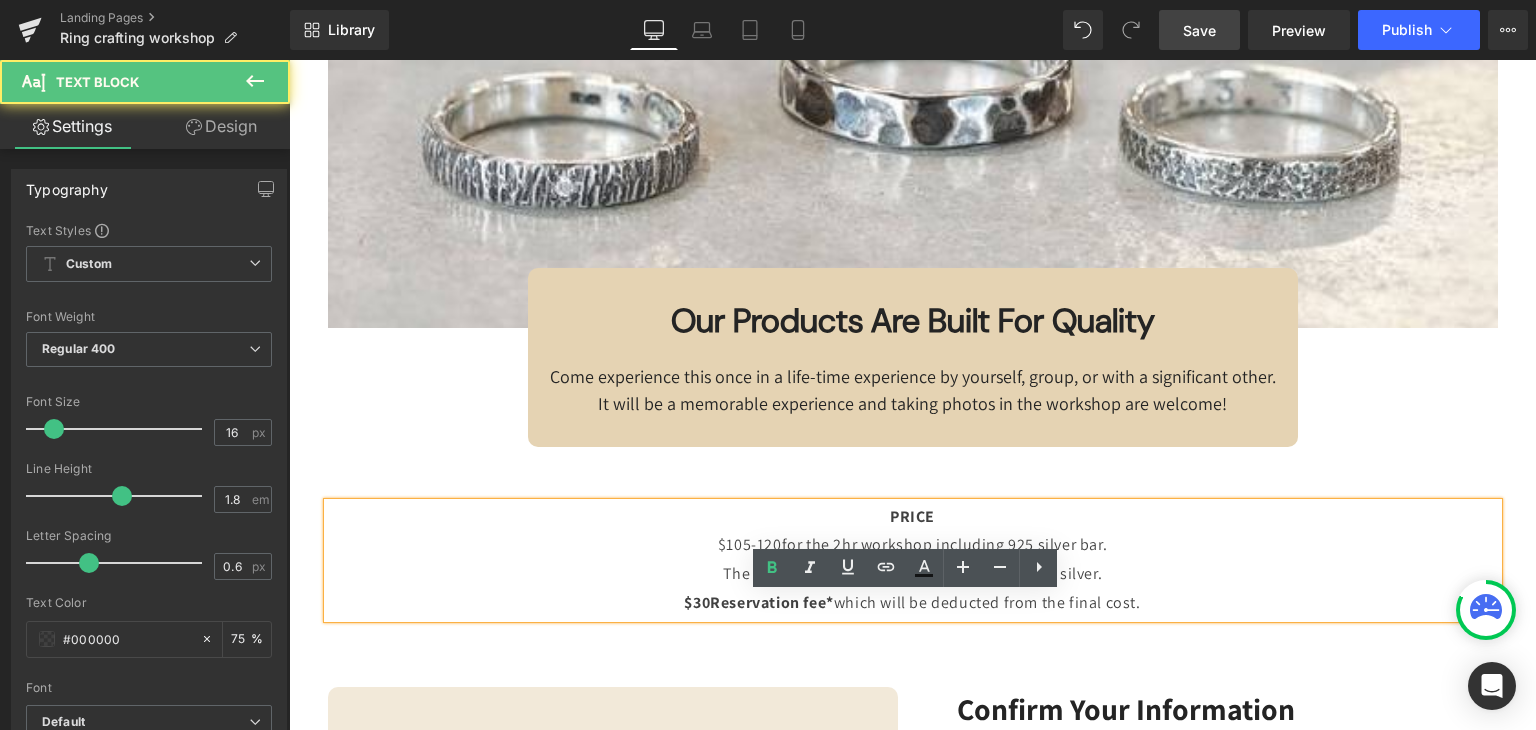 scroll, scrollTop: 5080, scrollLeft: 0, axis: vertical 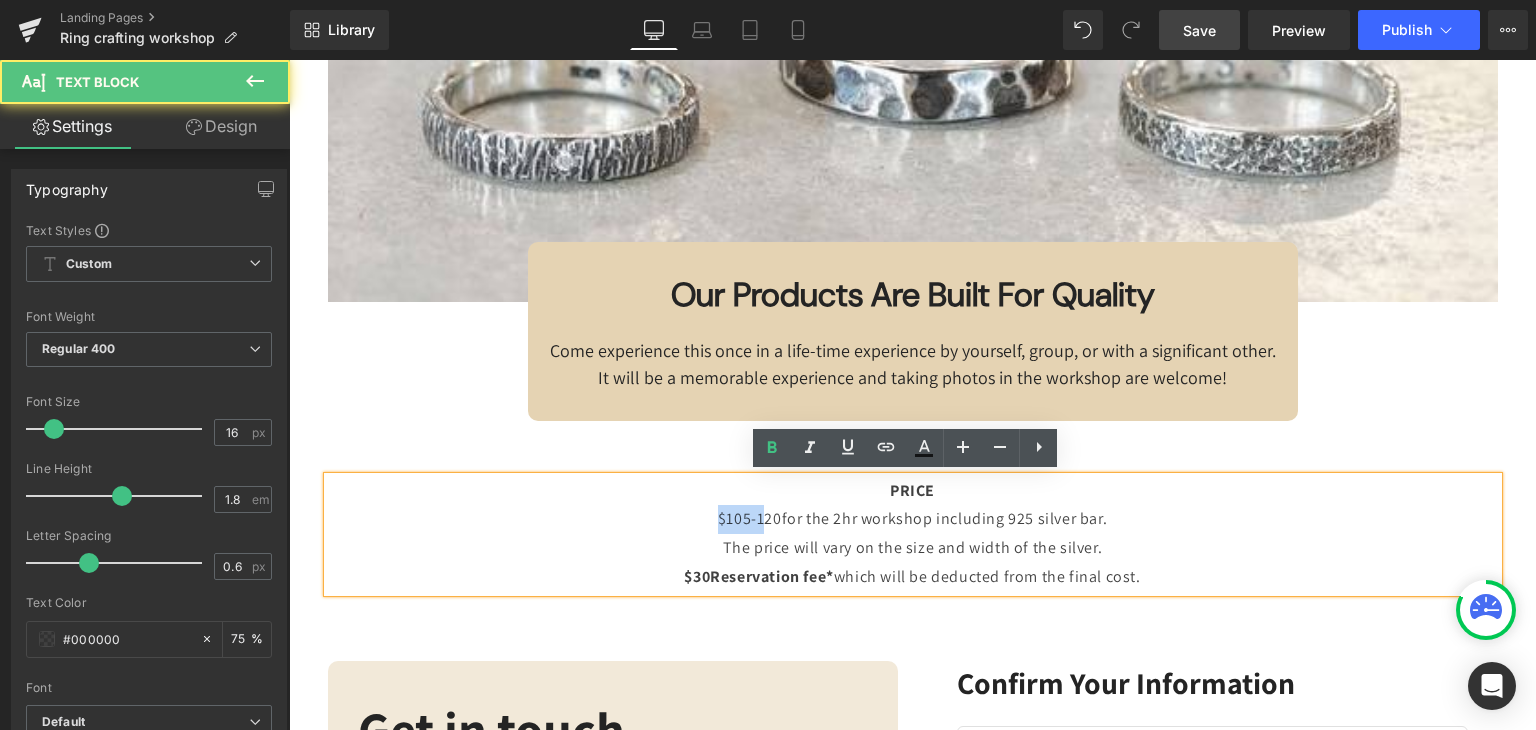 drag, startPoint x: 741, startPoint y: 521, endPoint x: 652, endPoint y: 510, distance: 89.6772 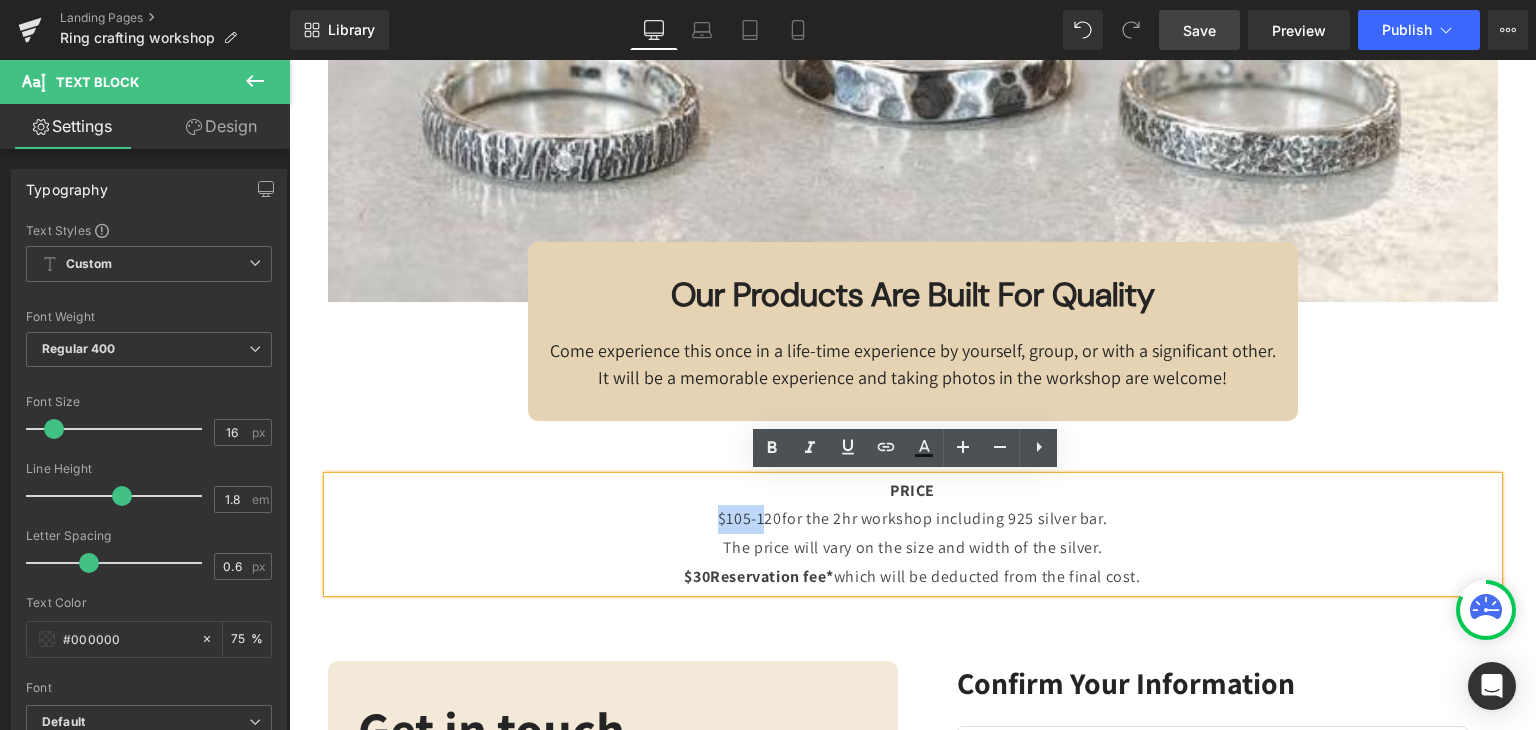 type 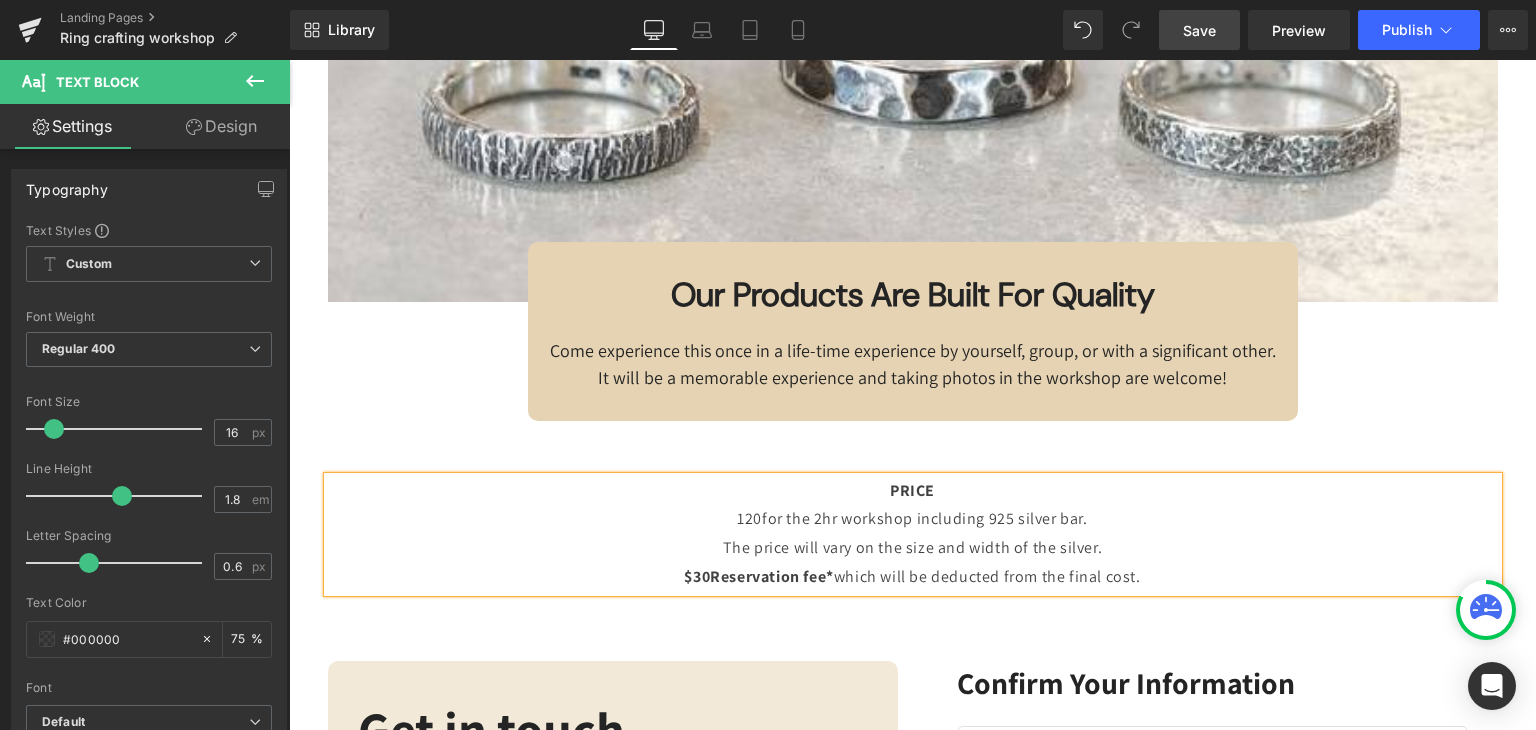 click on "PRICE 120  for the 2hr workshop including 925 silver bar.  The price will vary on the size and width of the silver.  $30  Reservation fee*  which will be deducted from the final cost. Text Block         Text Block         Row" at bounding box center (913, 539) 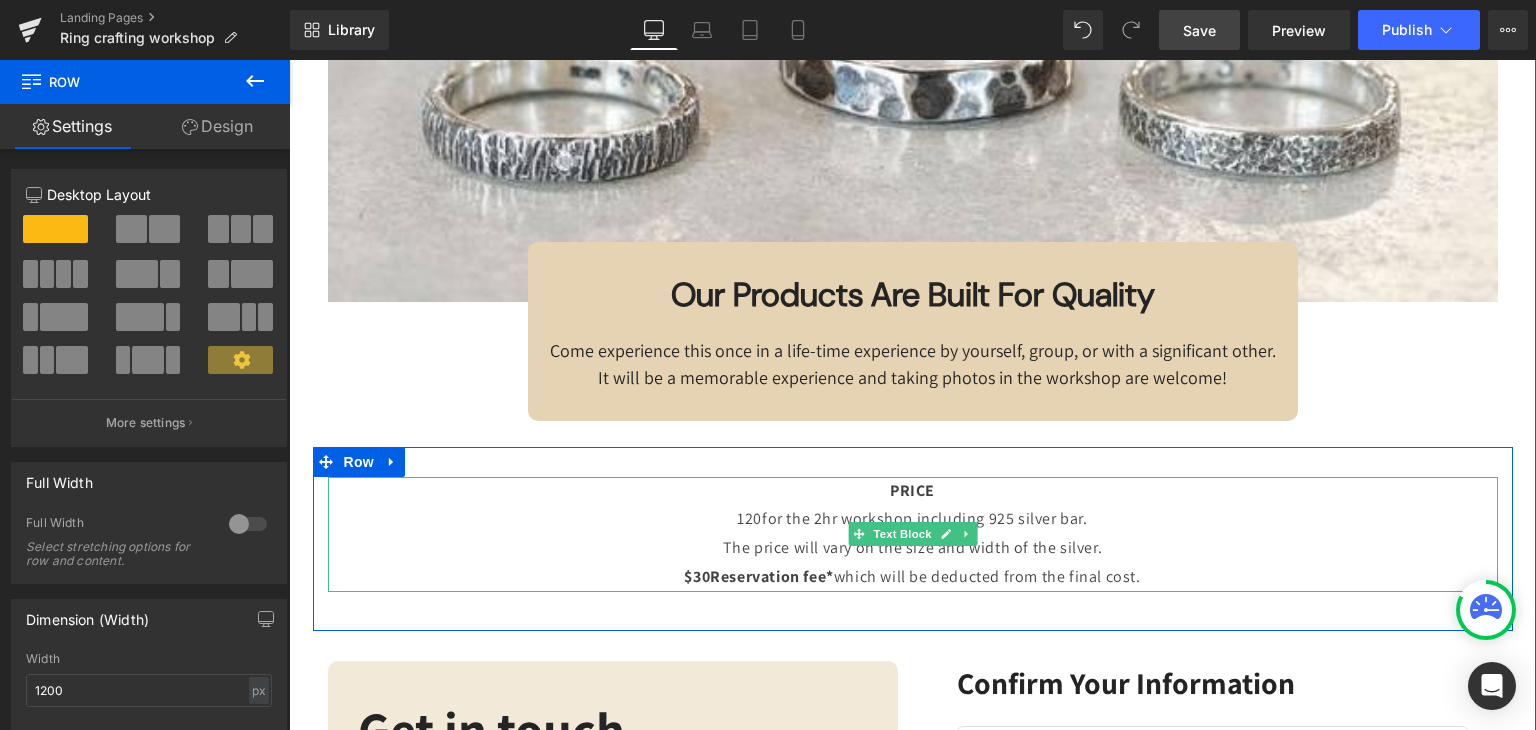 click on "The price will vary on the size and width of the silver." at bounding box center [913, 548] 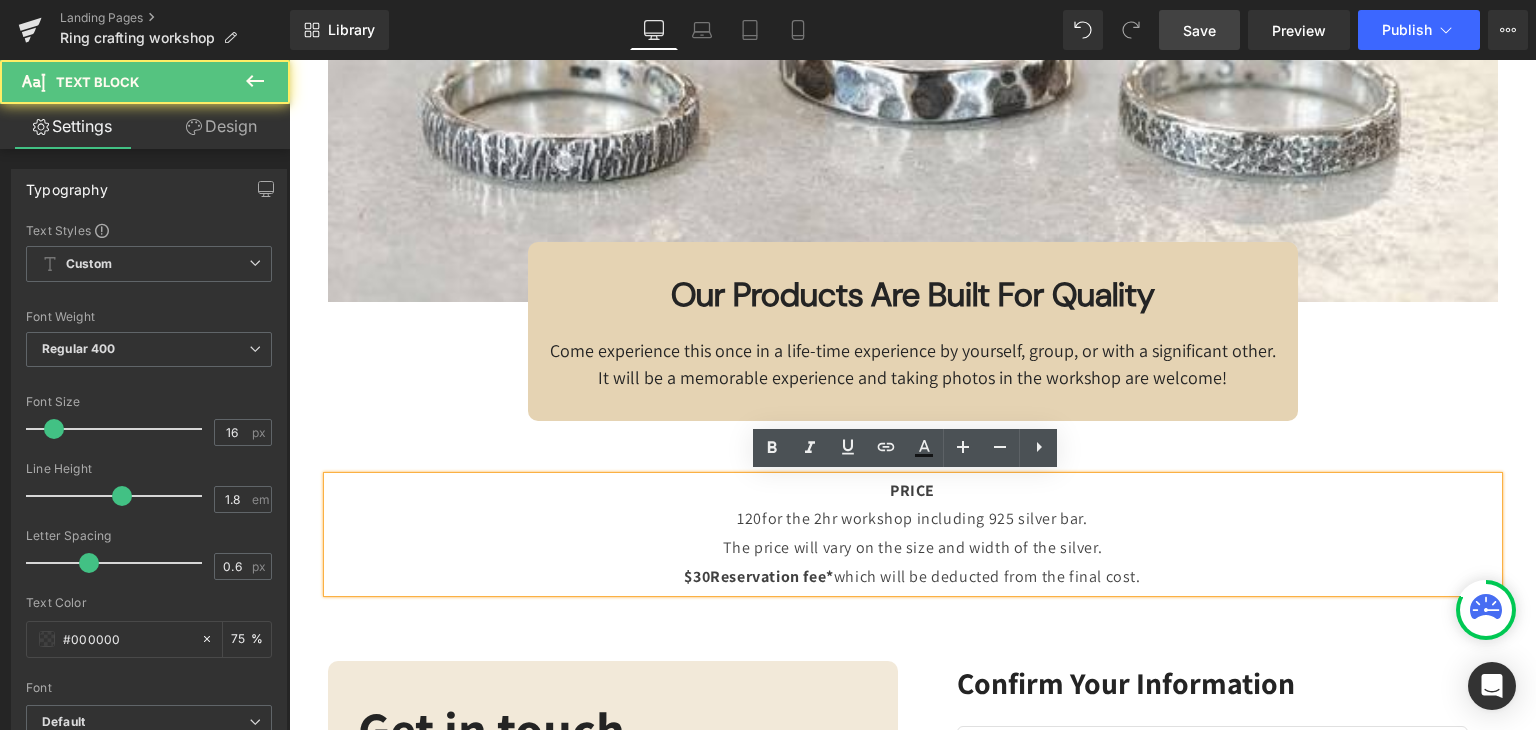 click on "120  for the 2hr workshop including 925 silver bar." at bounding box center [913, 519] 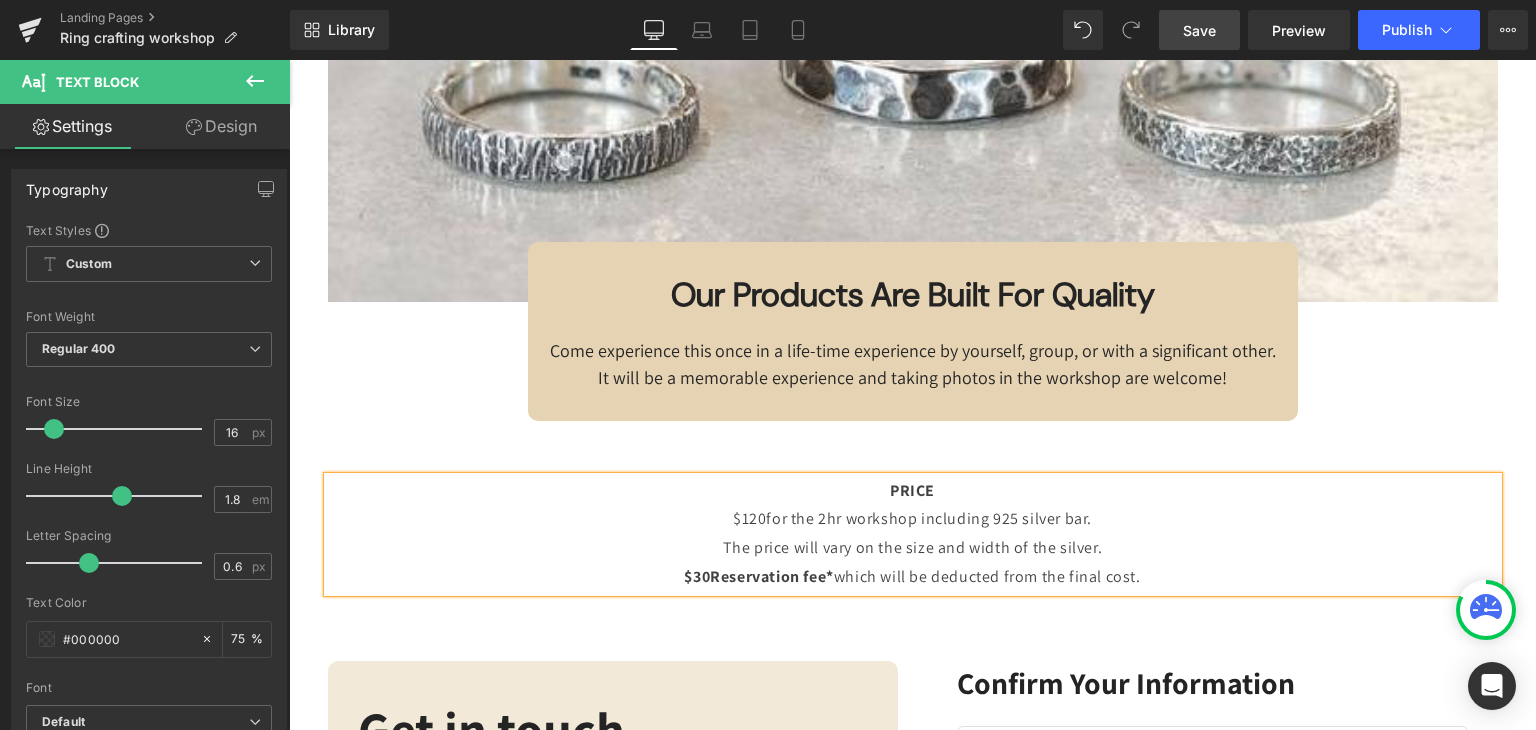 click on "Save" at bounding box center (1199, 30) 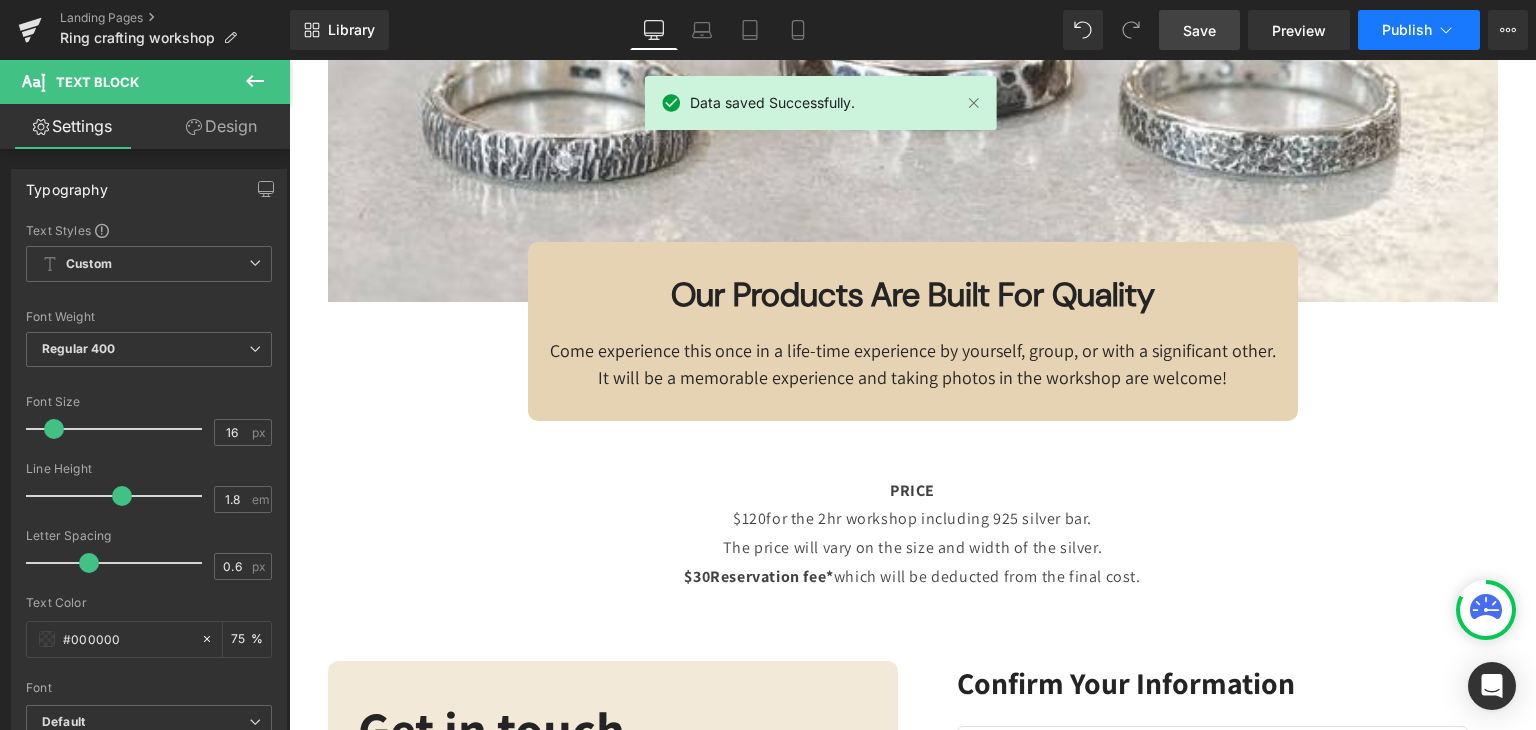 click on "Publish" at bounding box center (1419, 30) 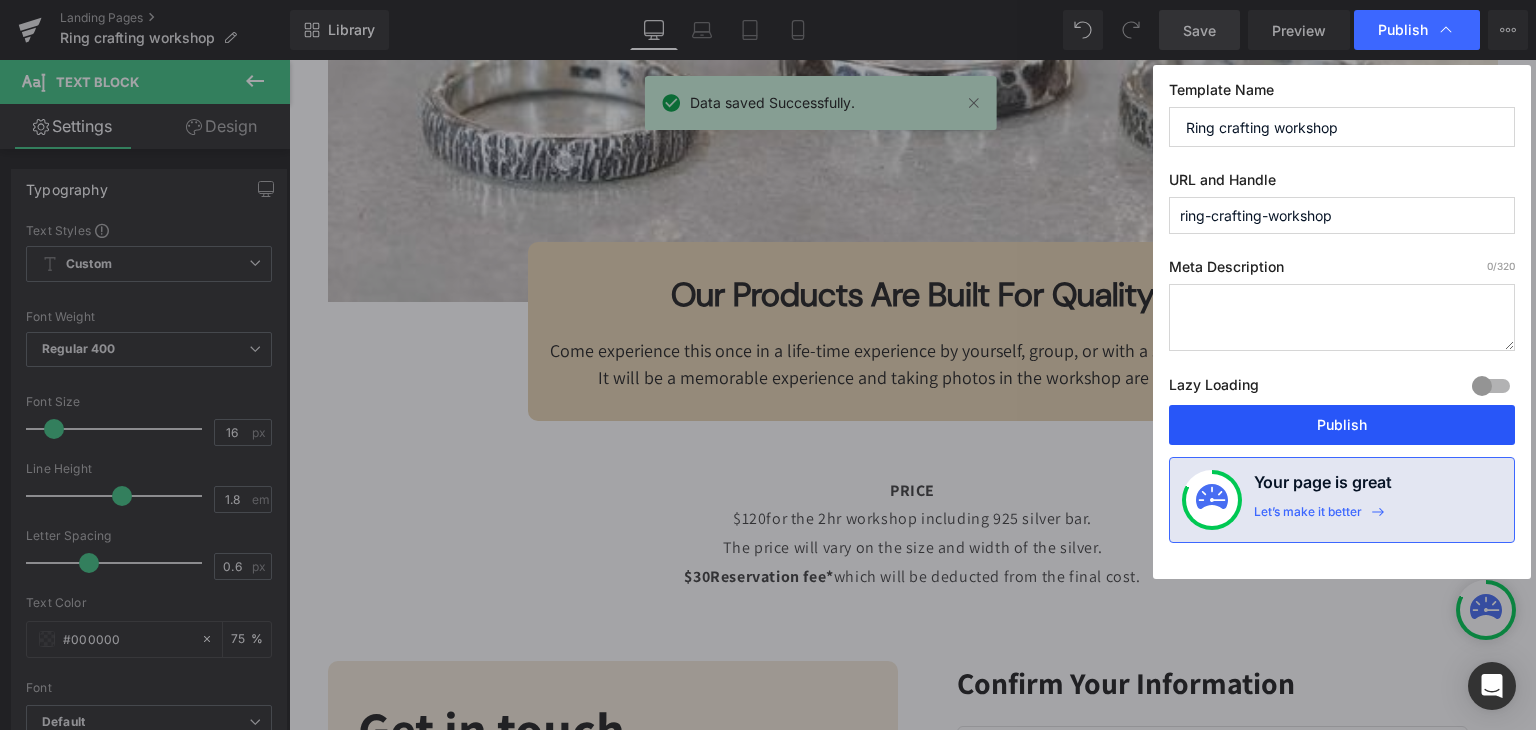 click on "Publish" at bounding box center [1342, 425] 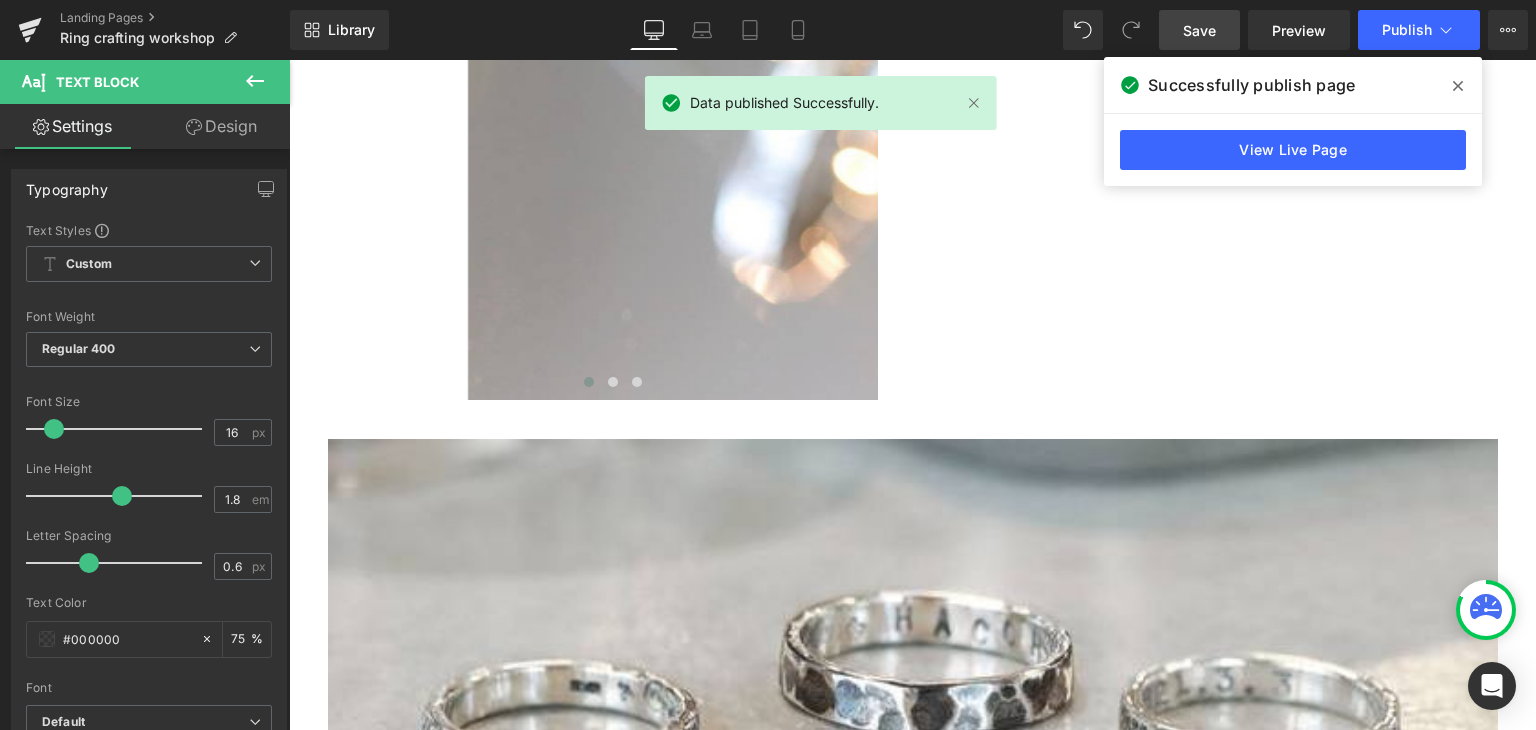scroll, scrollTop: 4464, scrollLeft: 0, axis: vertical 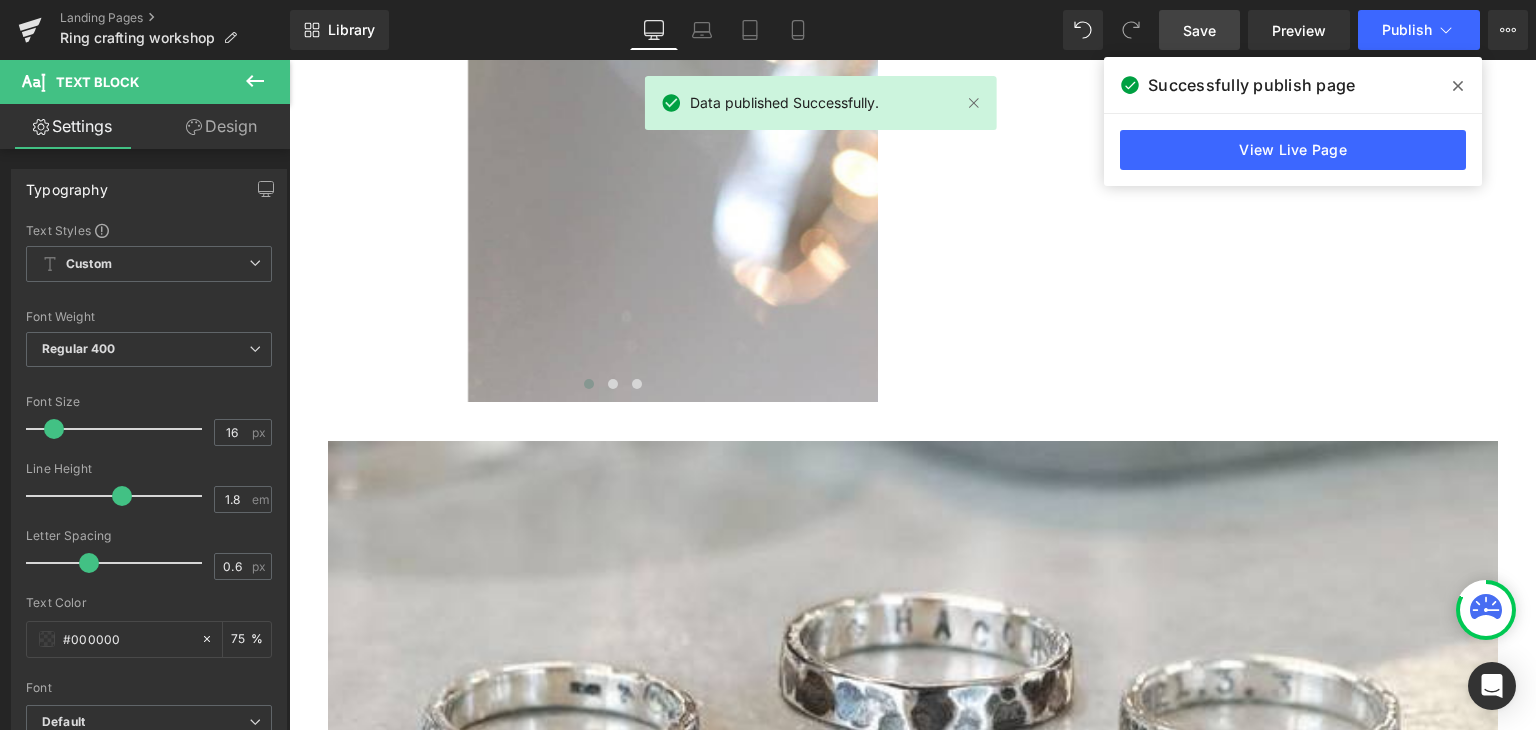 click 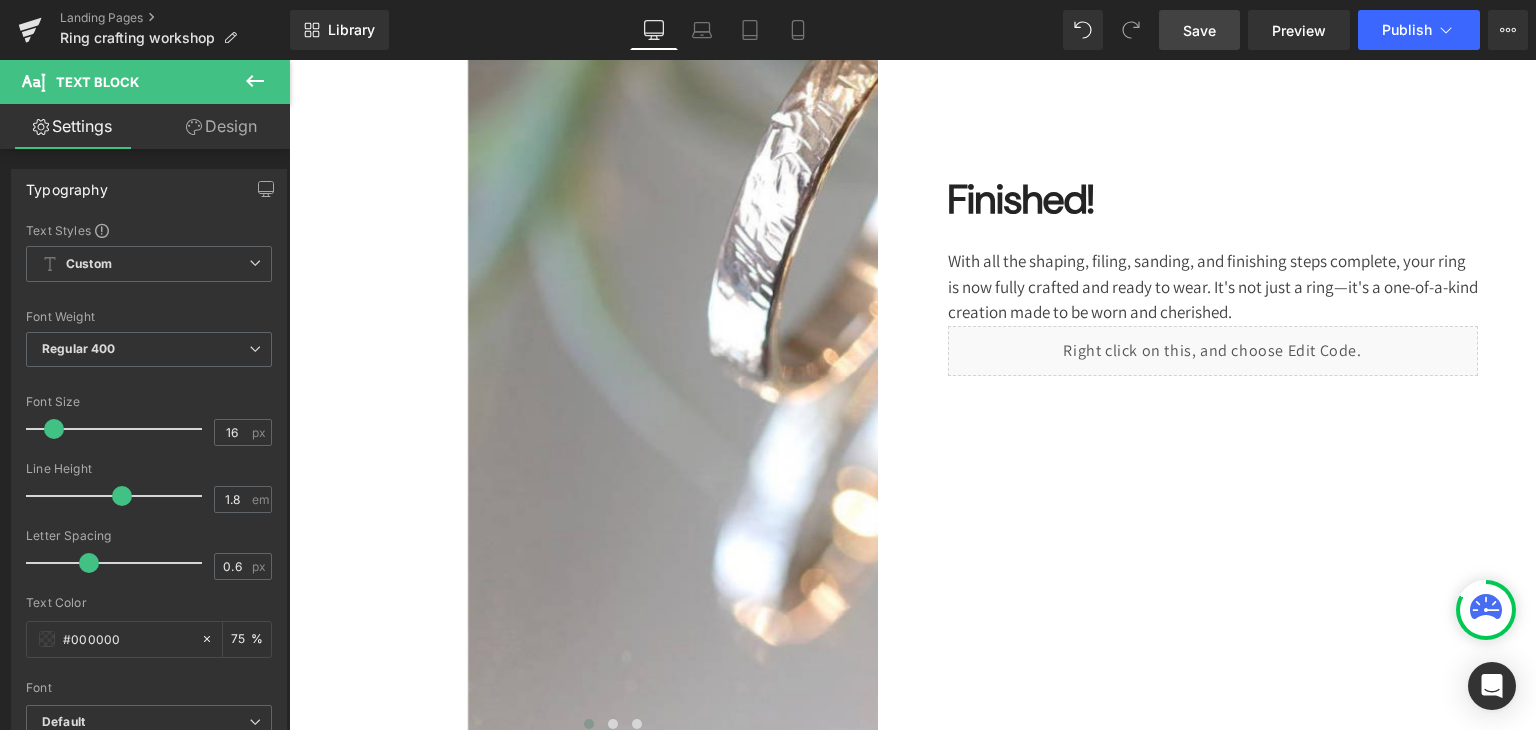 scroll, scrollTop: 4131, scrollLeft: 0, axis: vertical 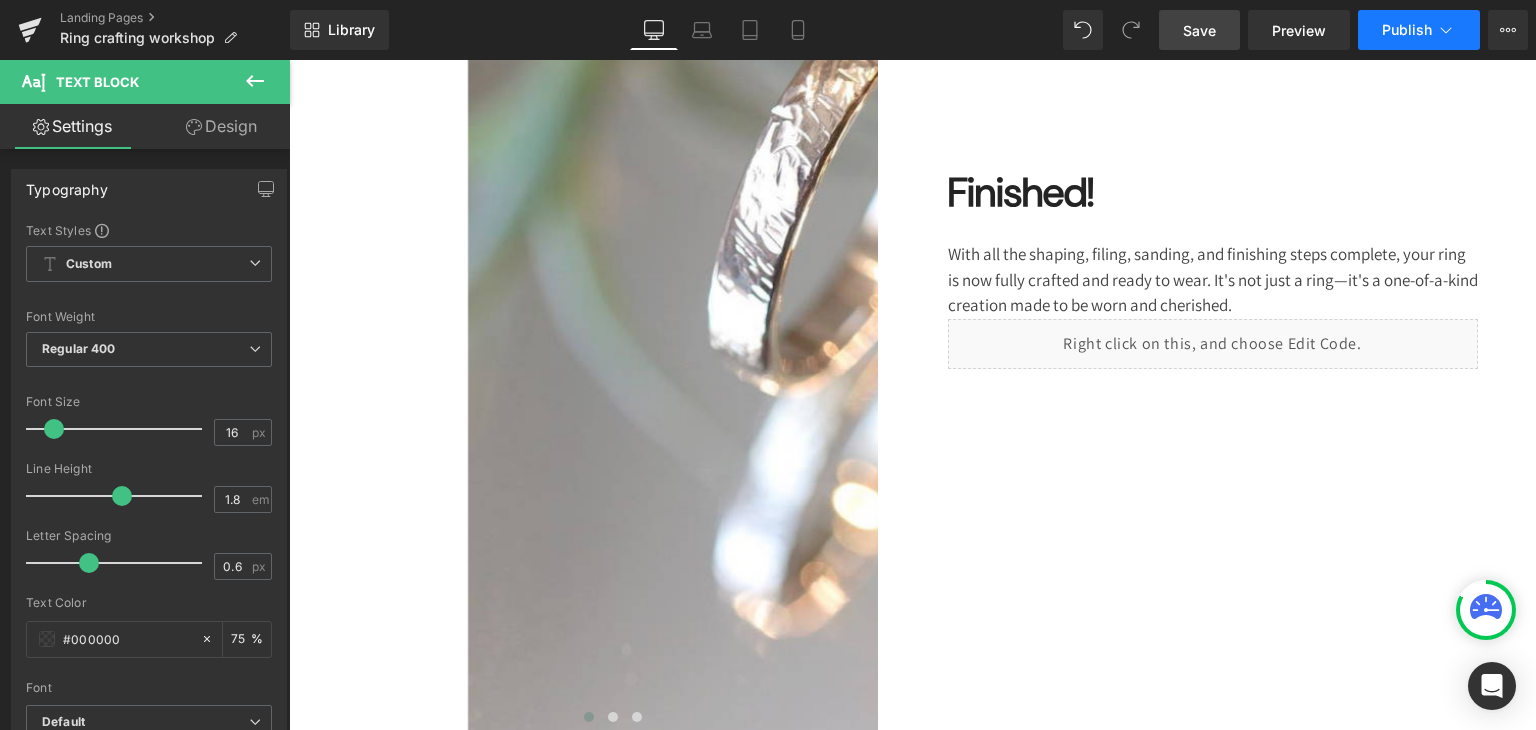 click on "Publish" at bounding box center [1419, 30] 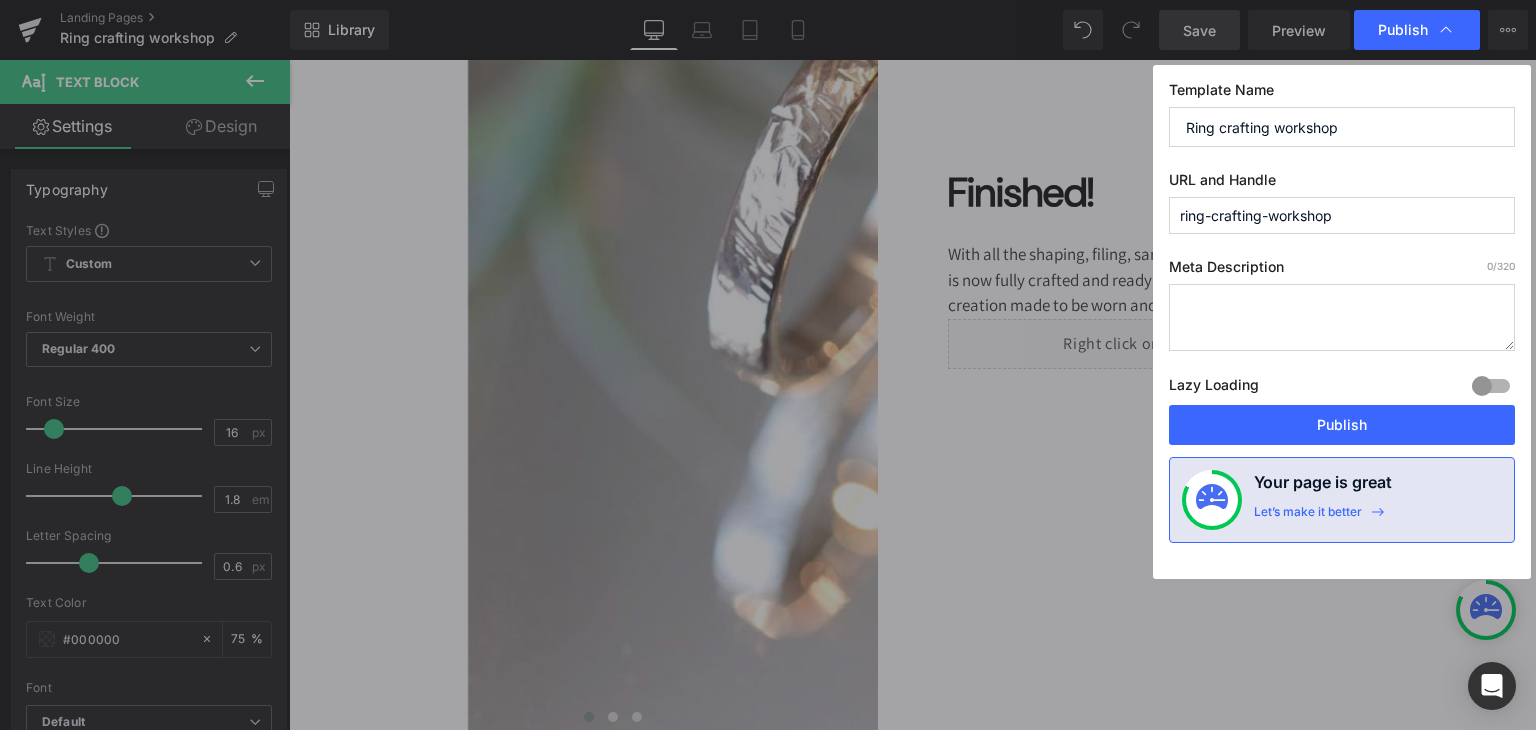 click on "Lazy Loading
Build
Upgrade plan to unlock" at bounding box center [1342, 388] 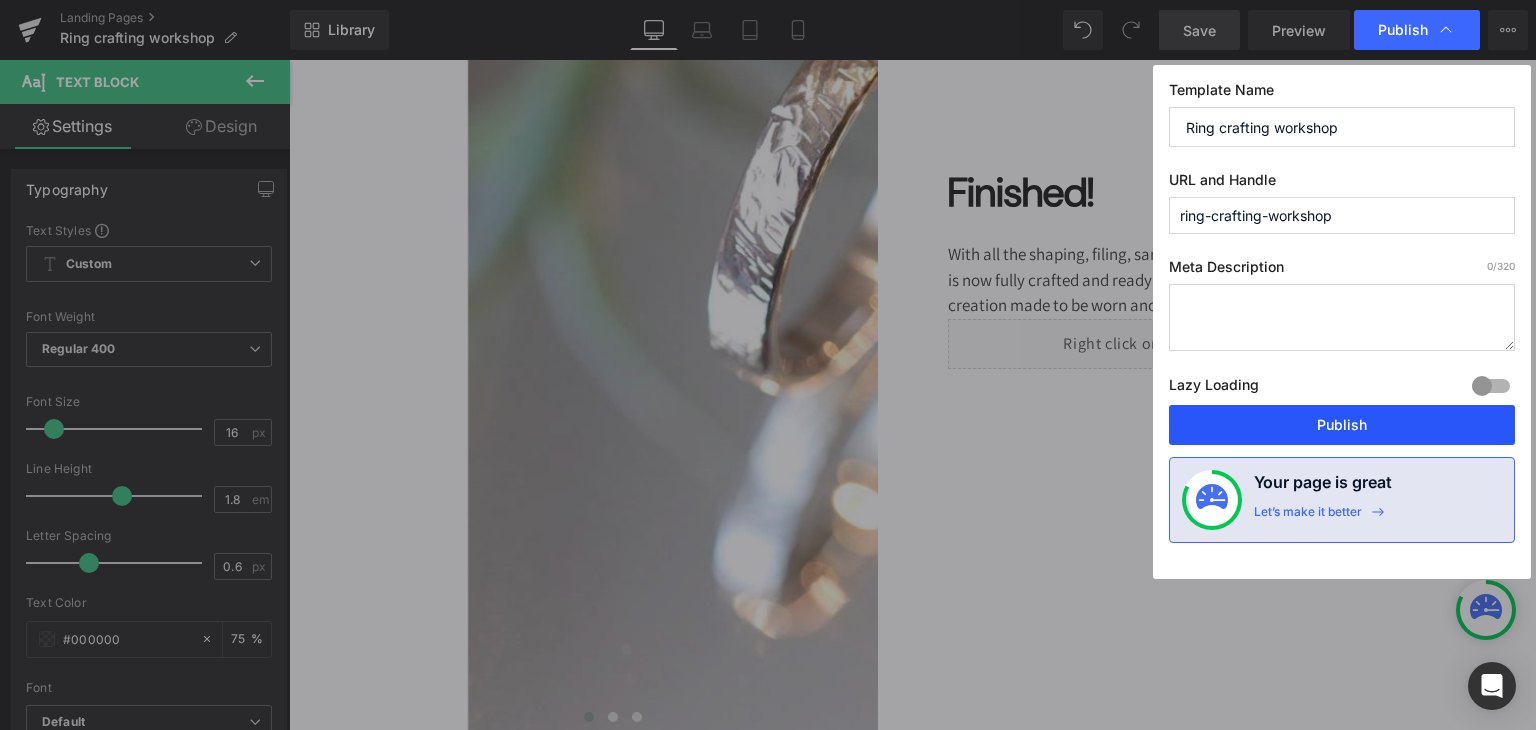 click on "Publish" at bounding box center (1342, 425) 